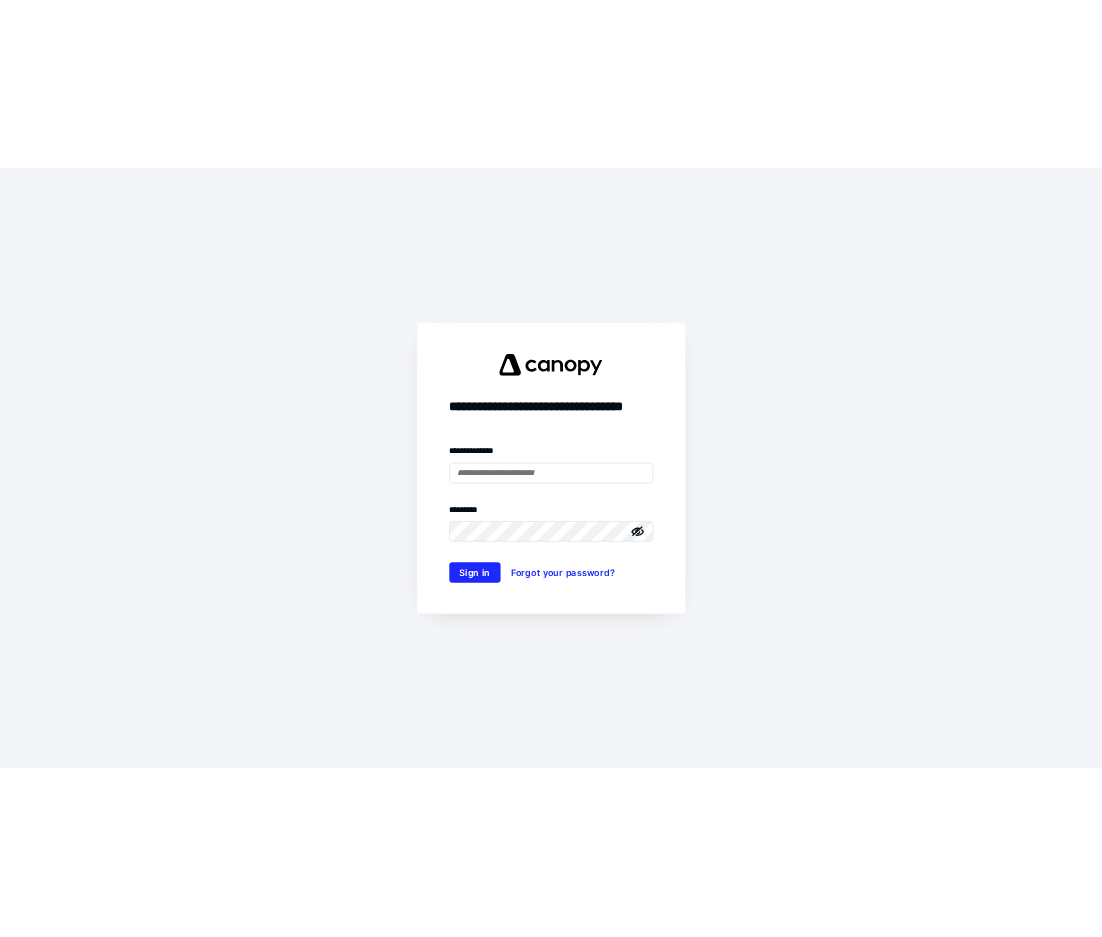 scroll, scrollTop: 0, scrollLeft: 0, axis: both 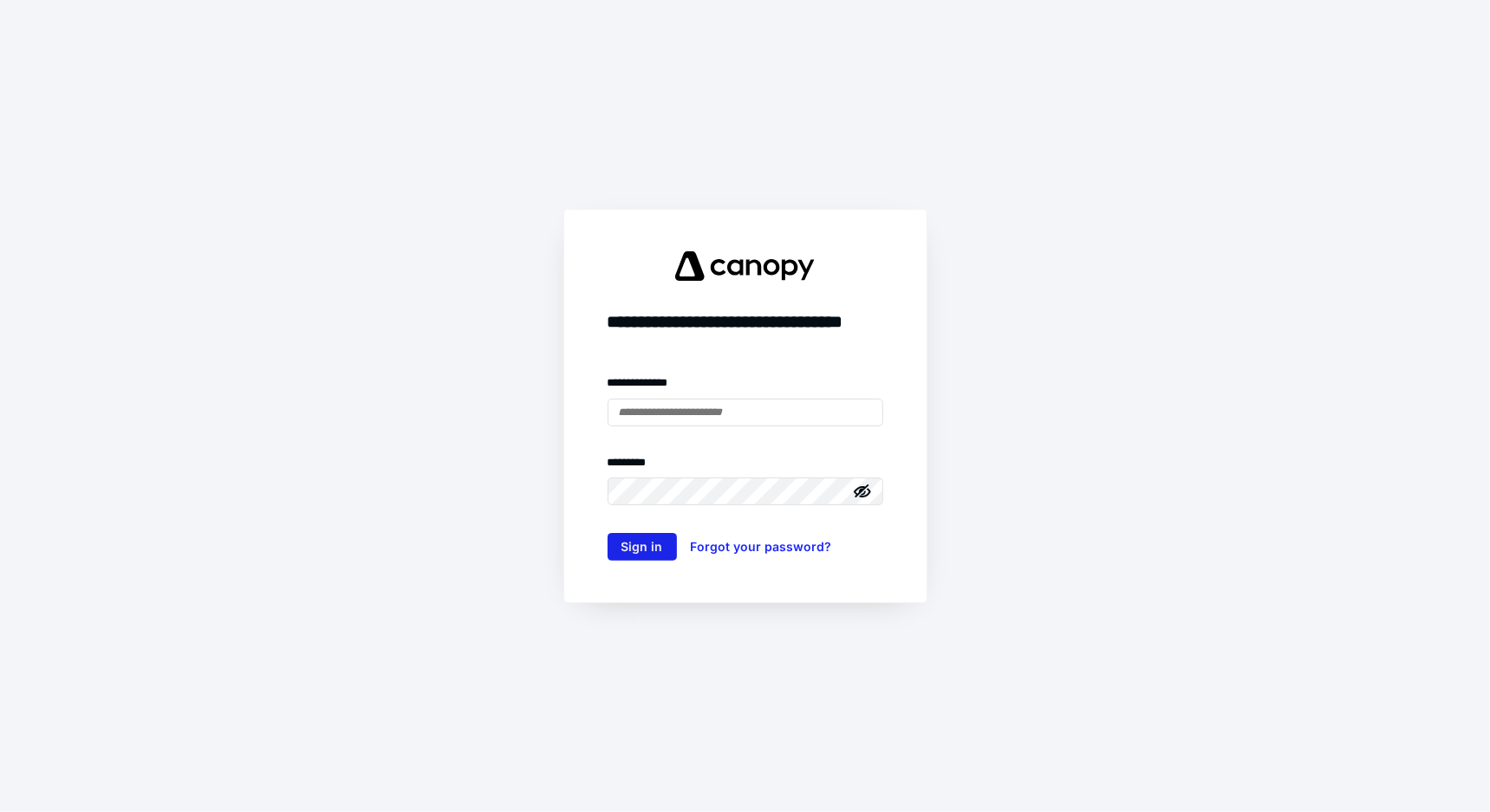 type on "**********" 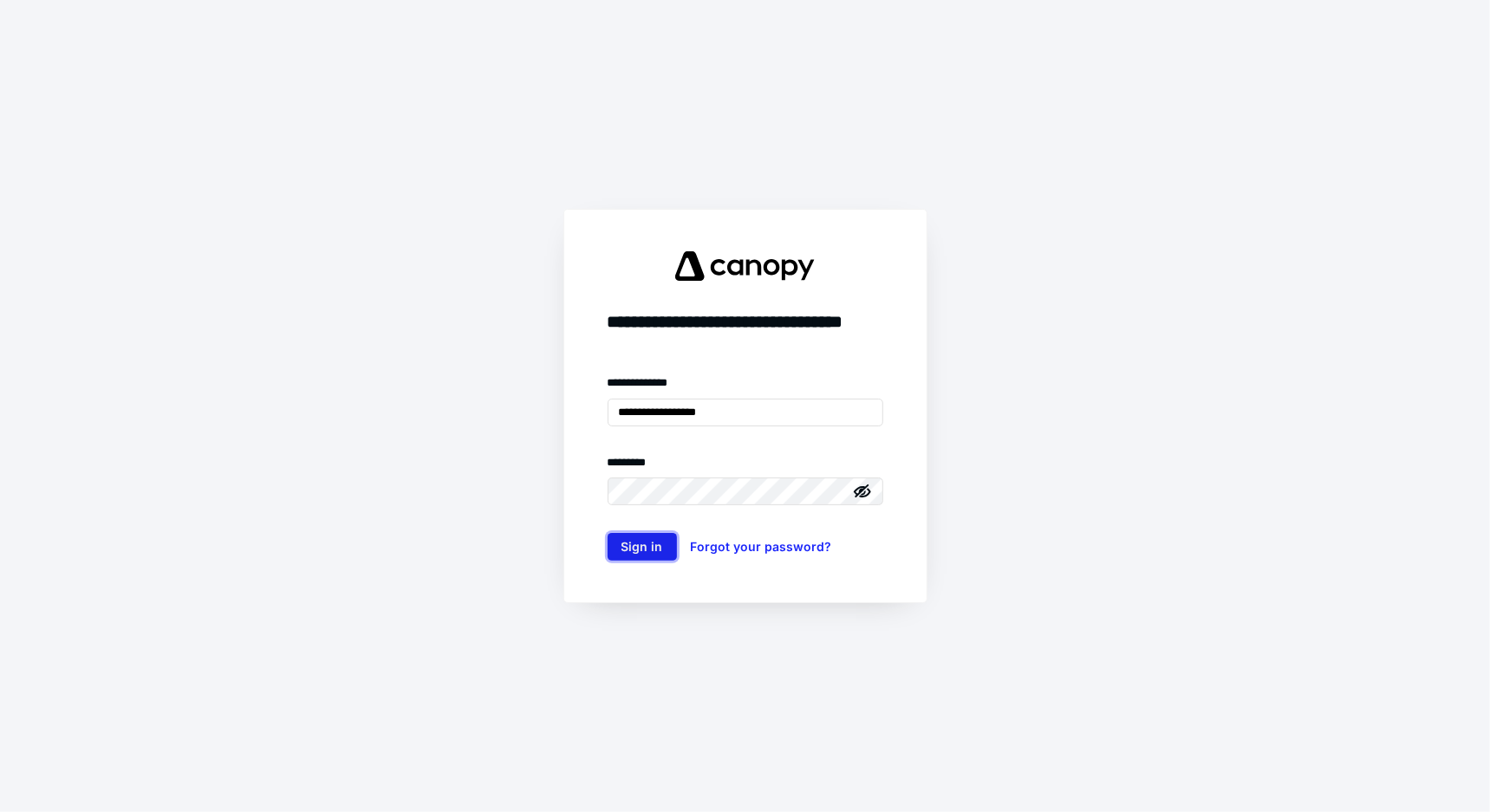 click on "Sign in" at bounding box center (642, 547) 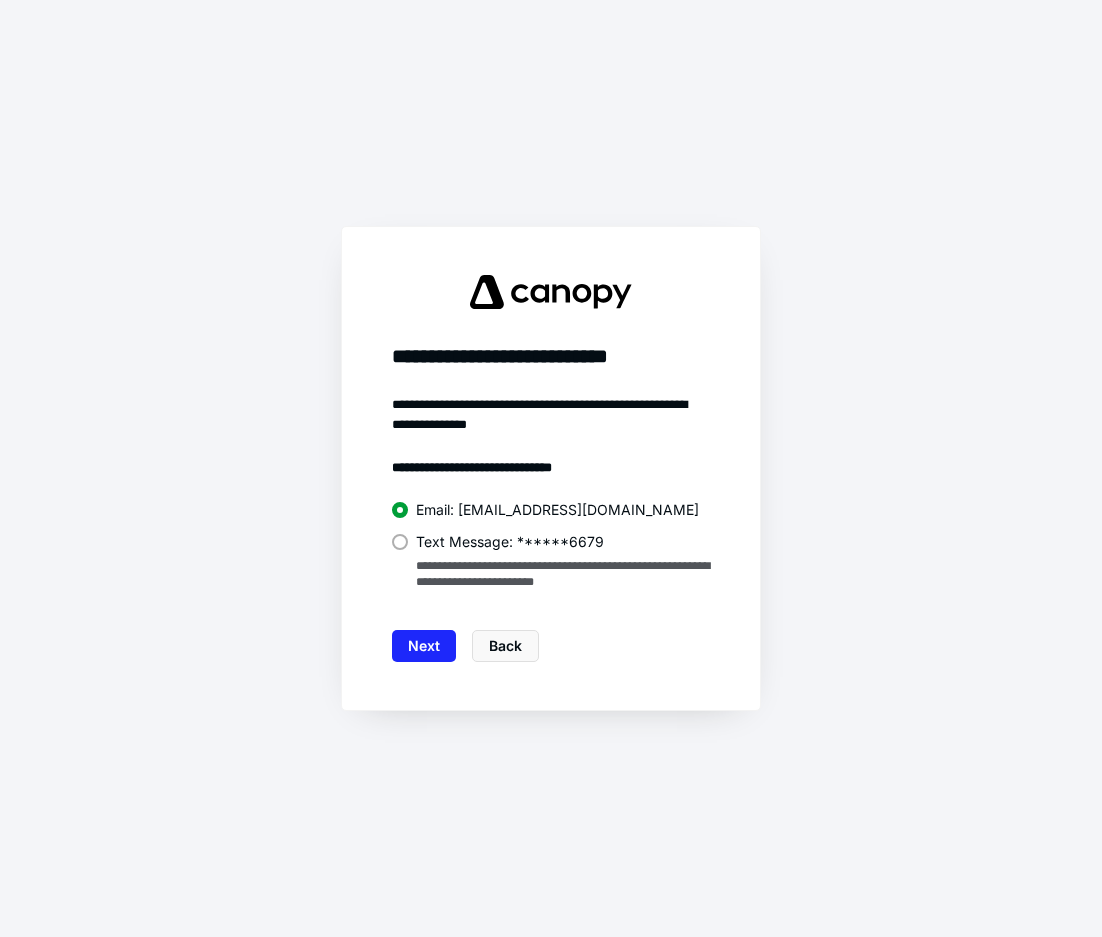 click at bounding box center (400, 542) 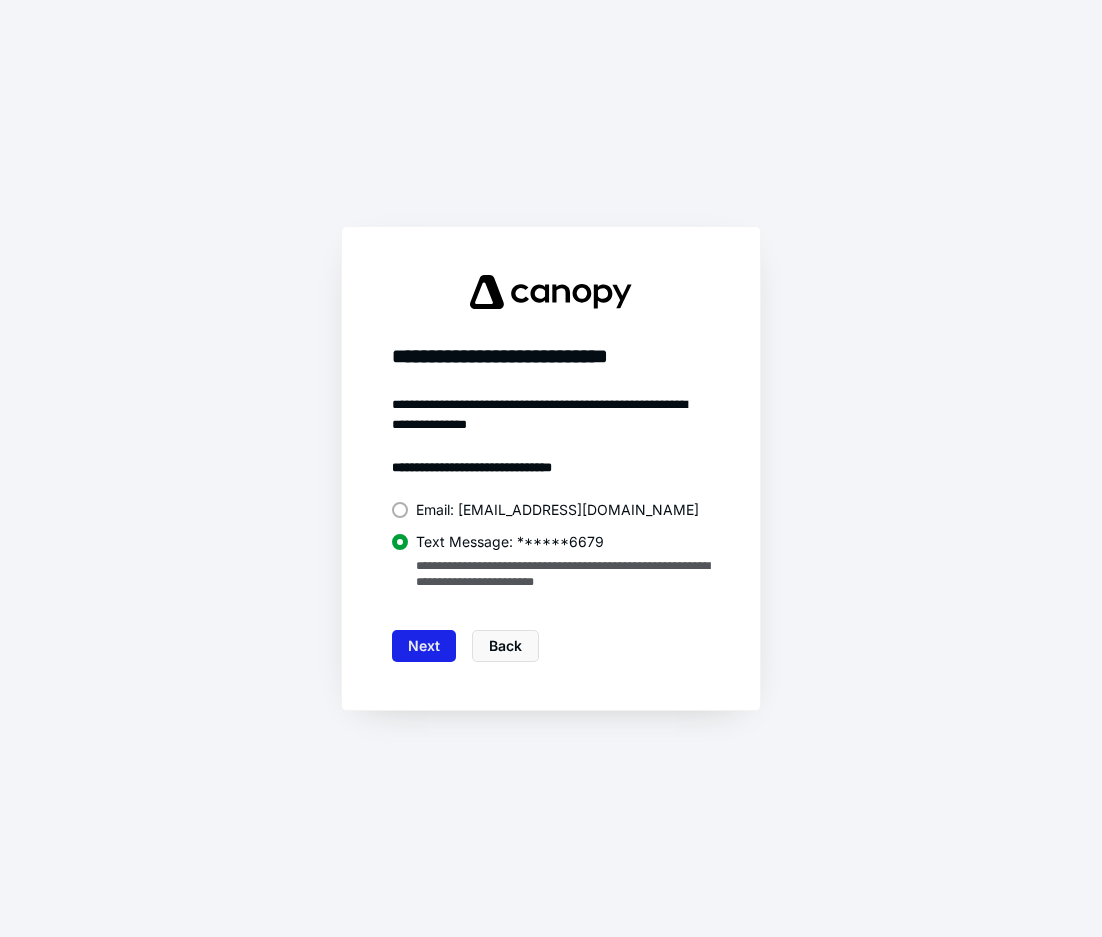 click on "Next" at bounding box center [424, 646] 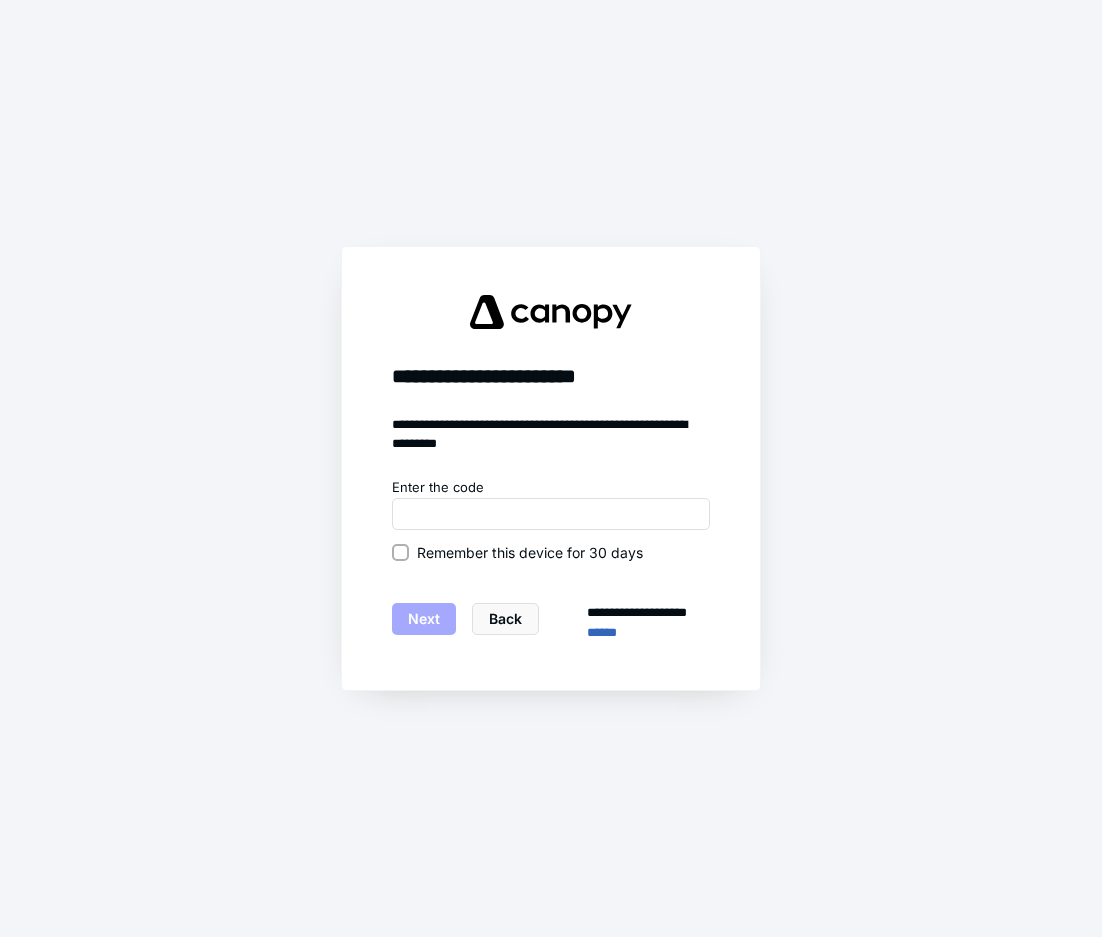 drag, startPoint x: 406, startPoint y: 551, endPoint x: 311, endPoint y: 662, distance: 146.1027 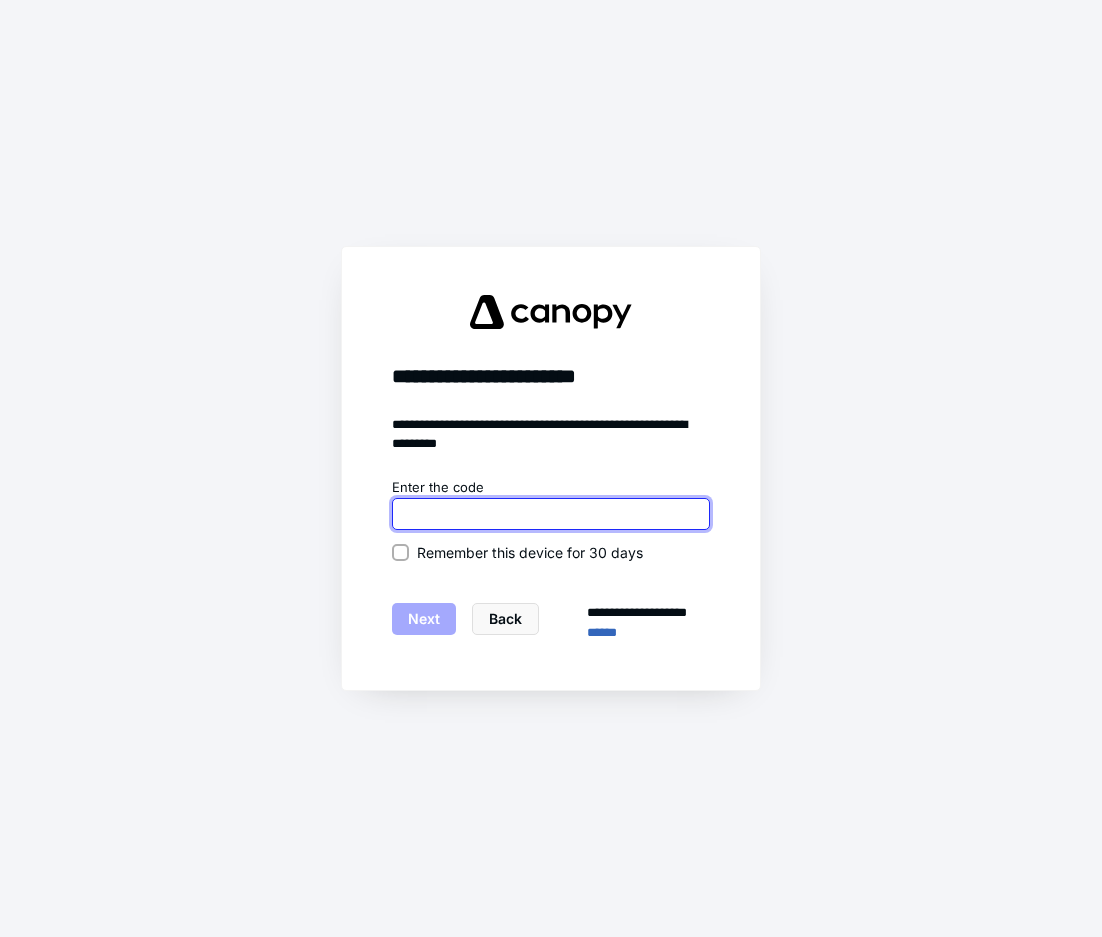 click at bounding box center (551, 514) 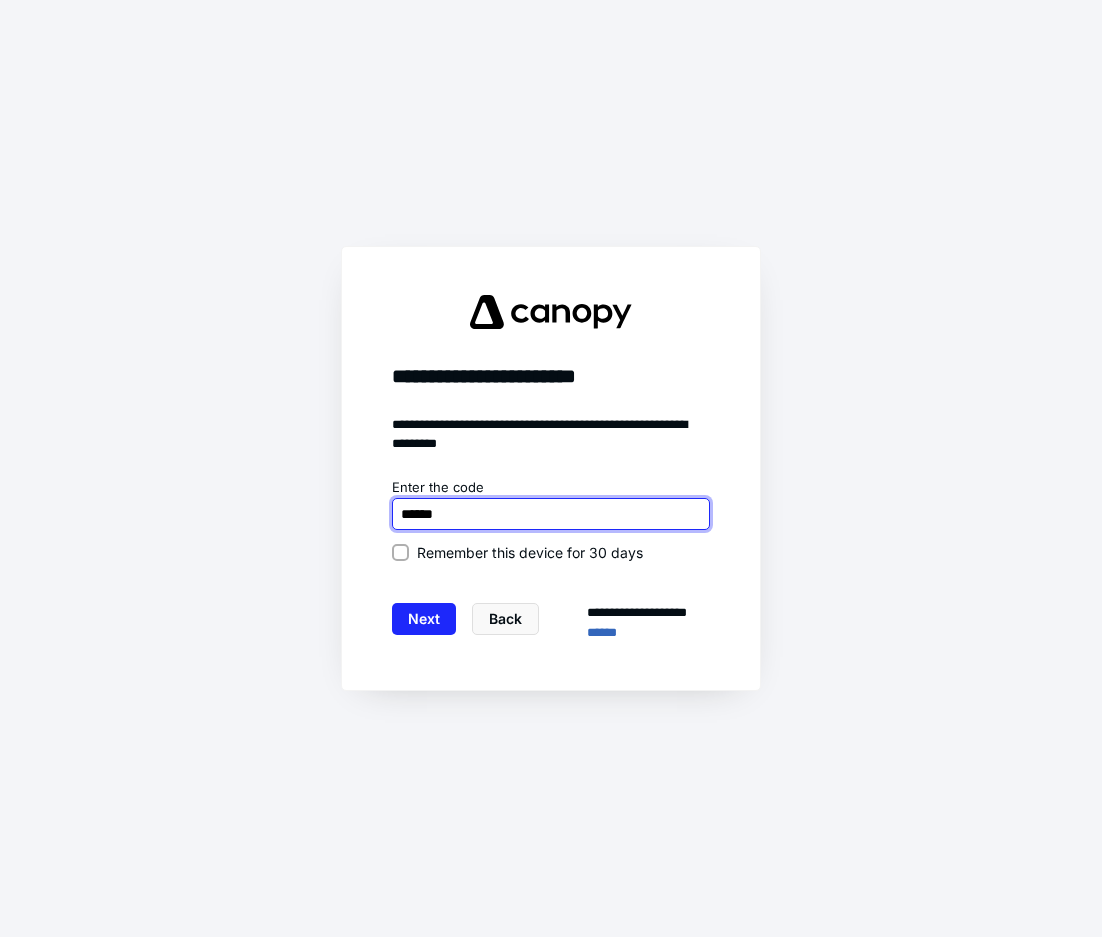 type on "******" 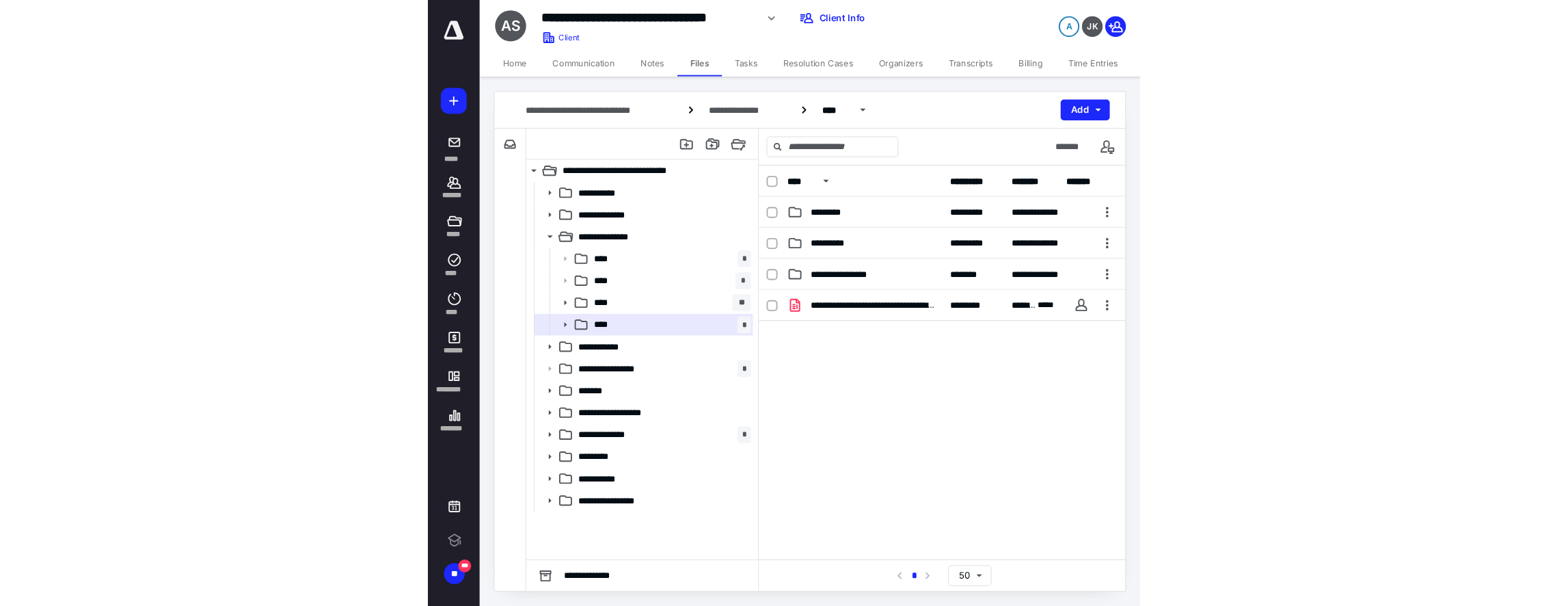 scroll, scrollTop: 0, scrollLeft: 0, axis: both 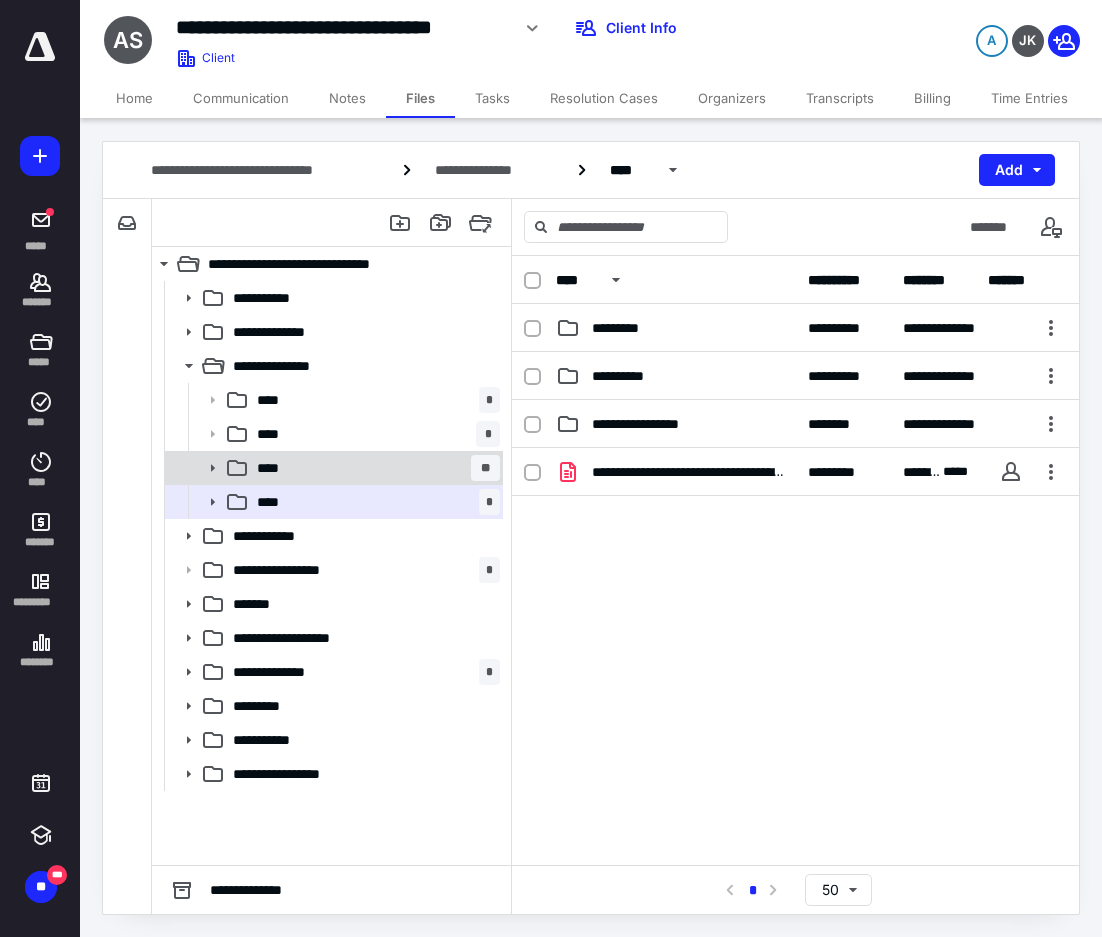 click on "**** **" at bounding box center (374, 468) 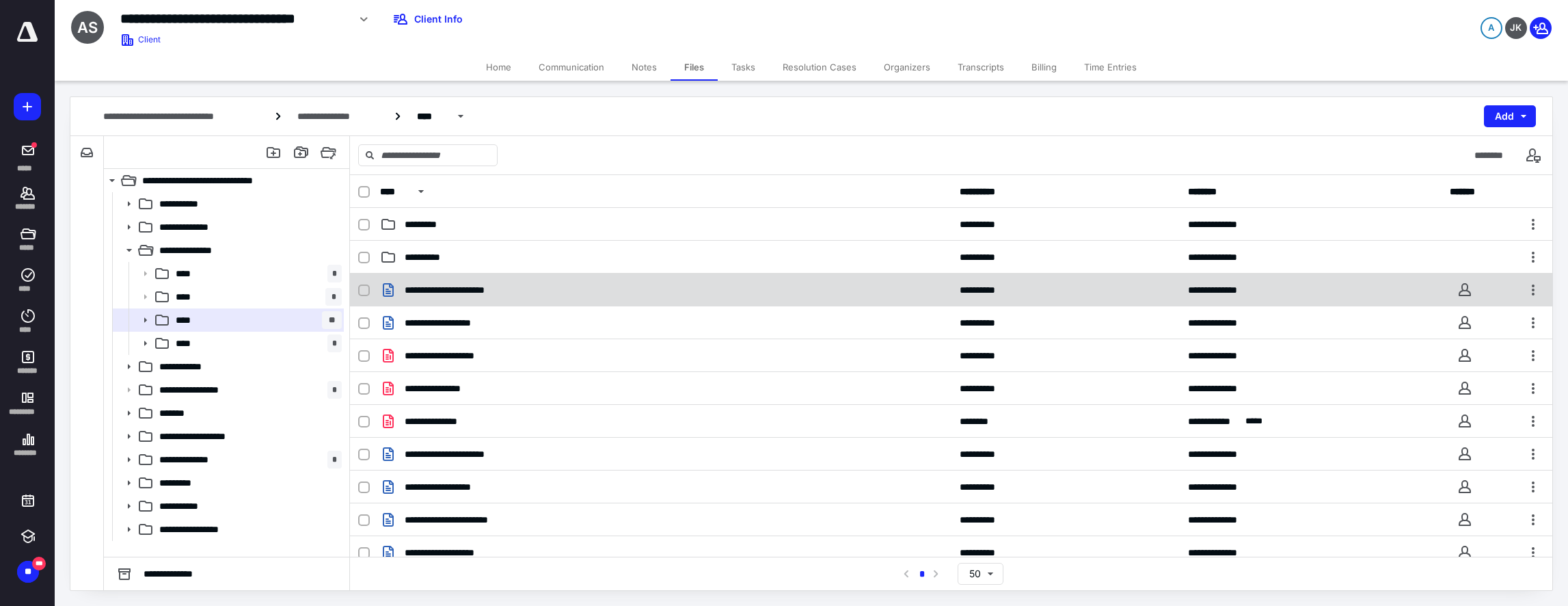 click at bounding box center (364, 291) 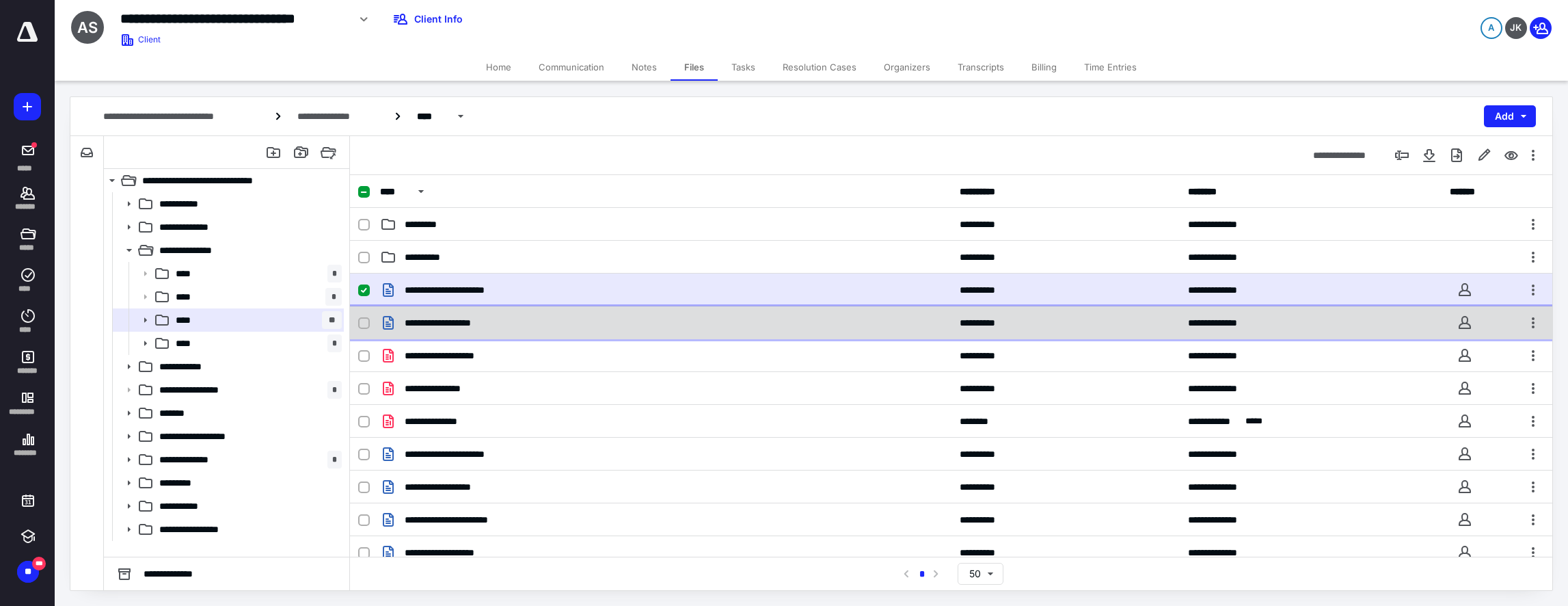 click on "**********" at bounding box center [951, 323] 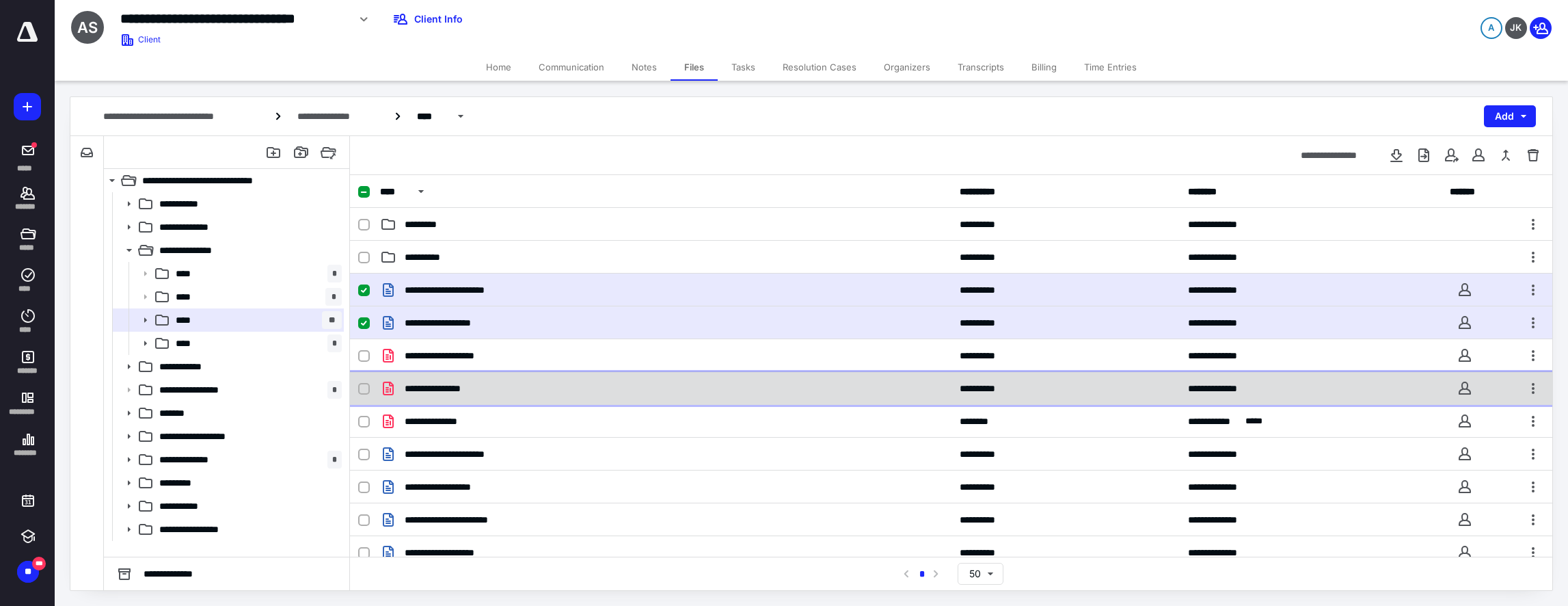 click 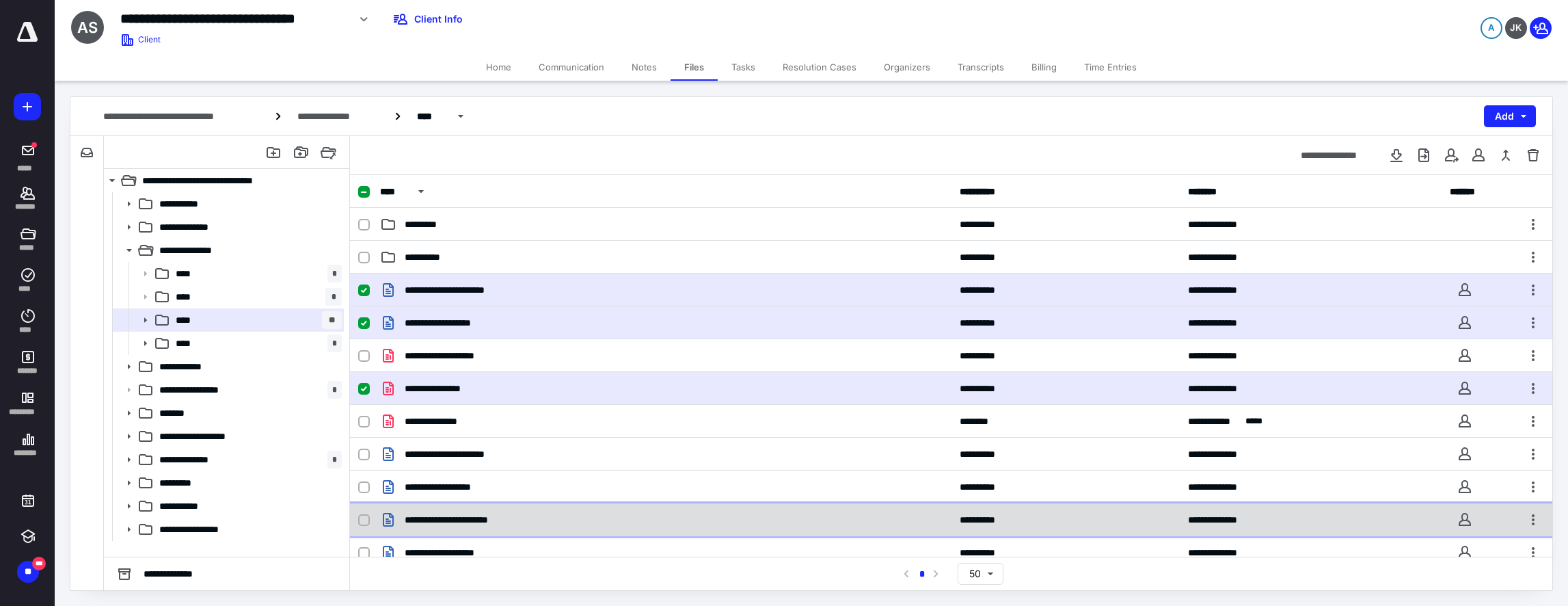 click 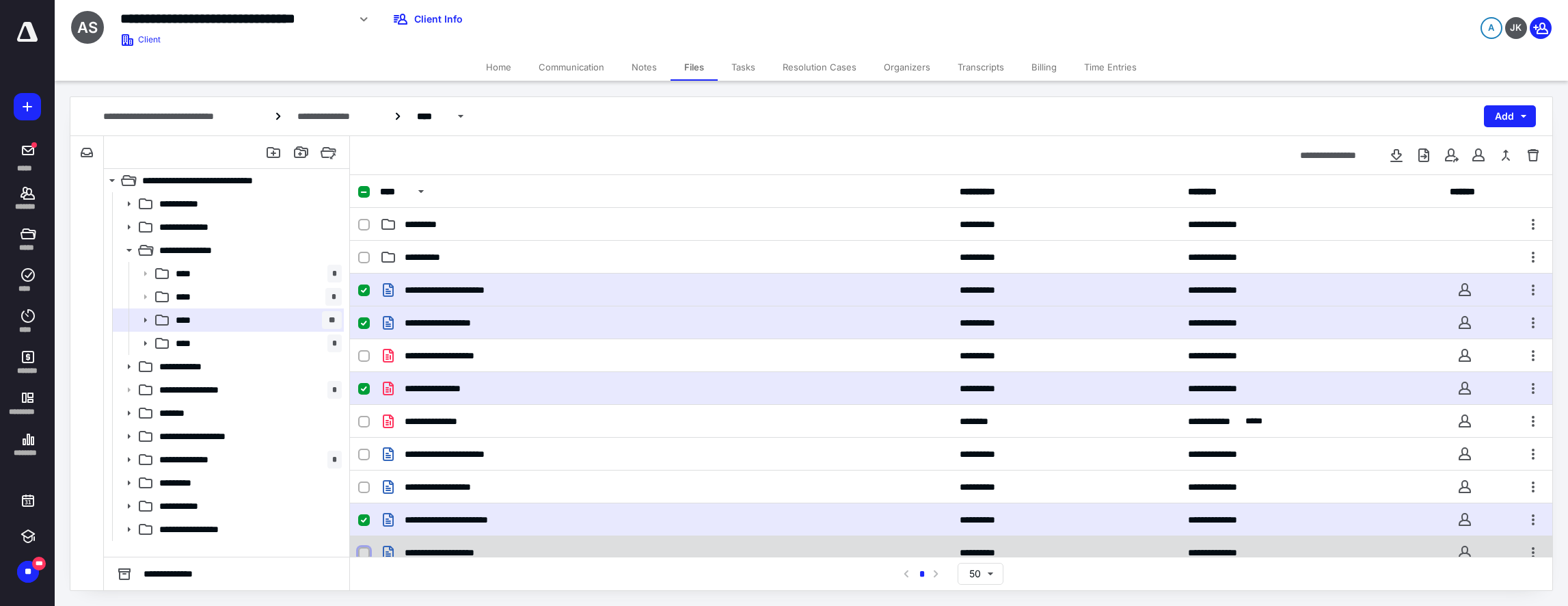 click at bounding box center [364, 553] 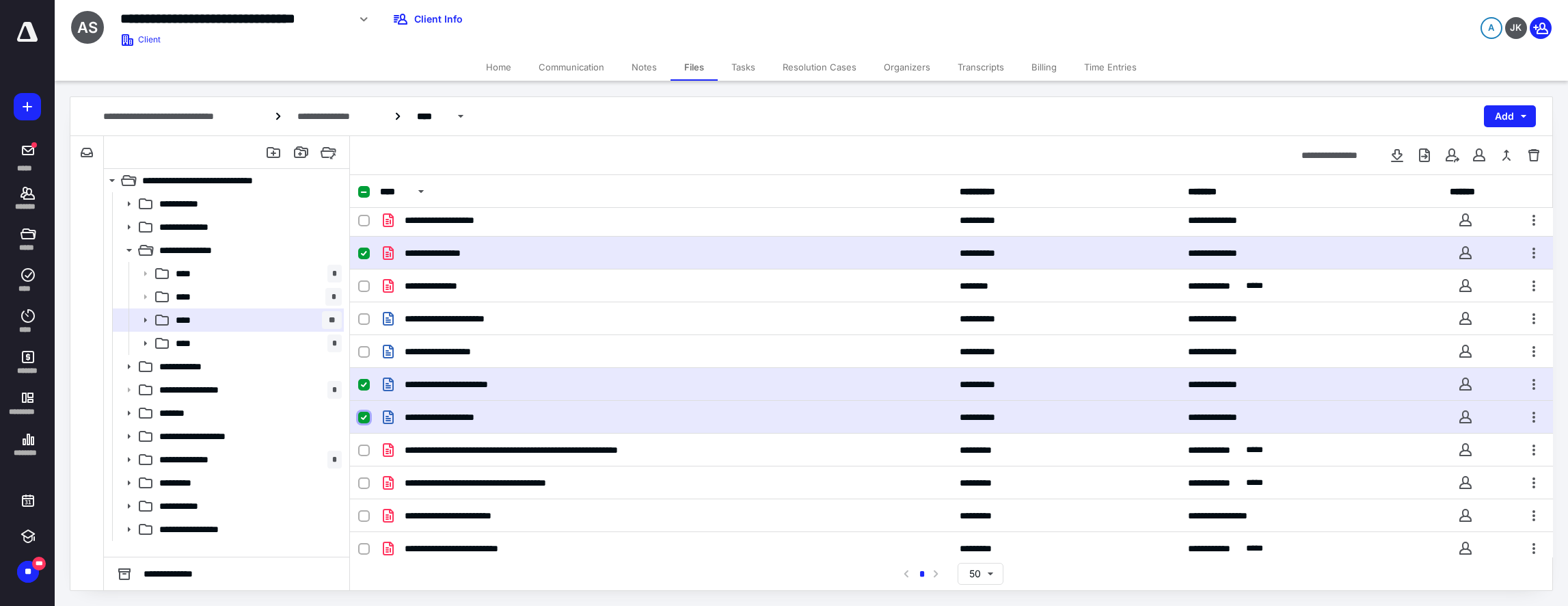 scroll, scrollTop: 136, scrollLeft: 0, axis: vertical 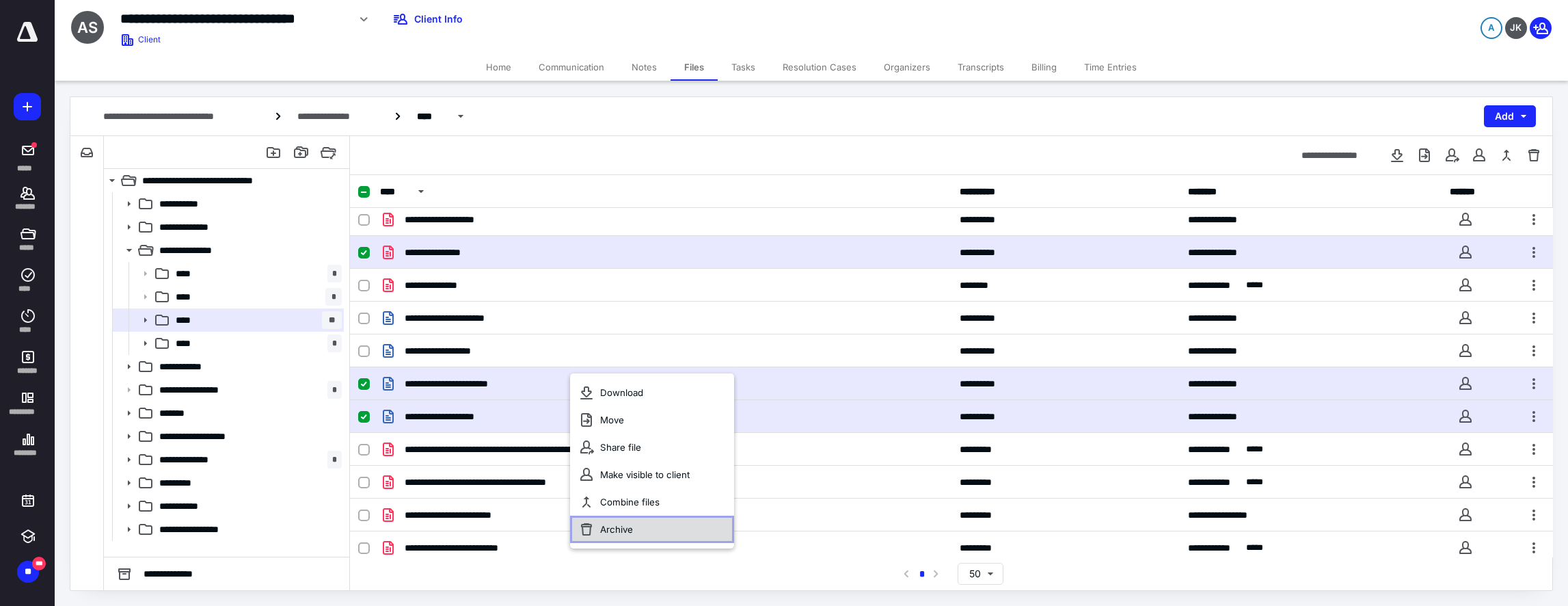 click on "Archive" at bounding box center (652, 529) 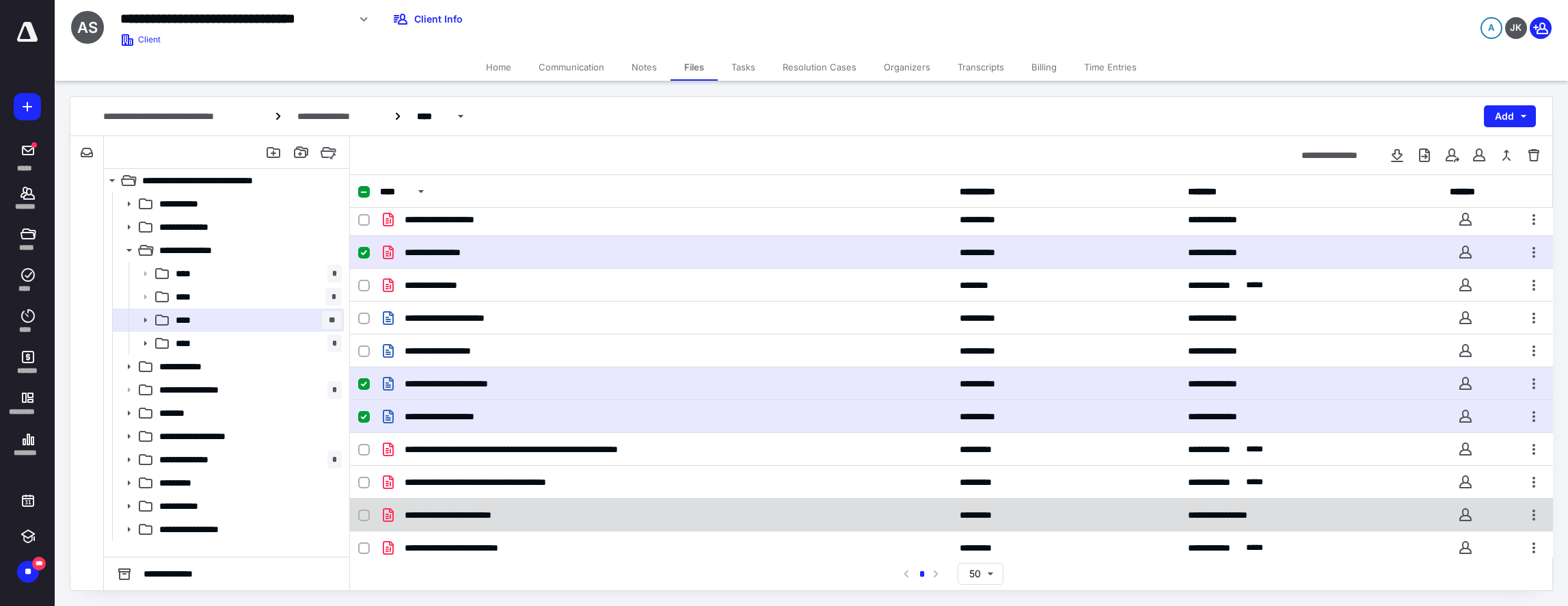checkbox on "false" 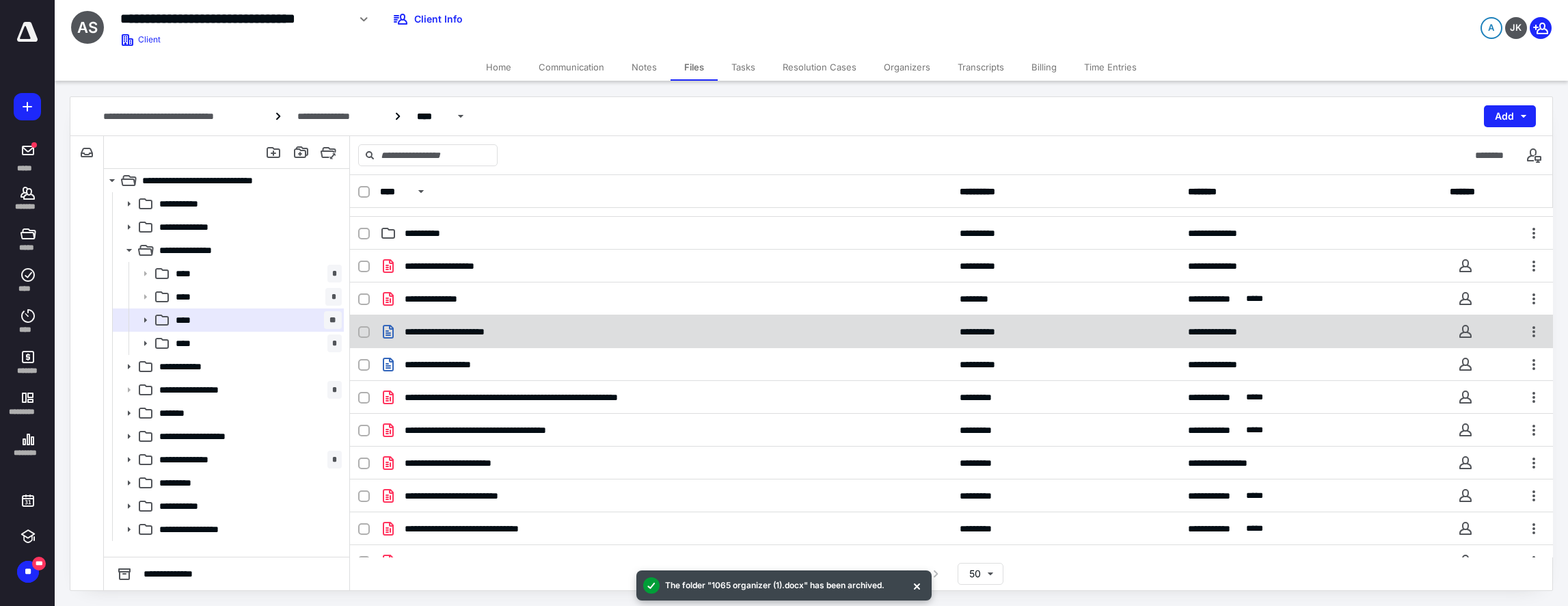 scroll, scrollTop: 0, scrollLeft: 0, axis: both 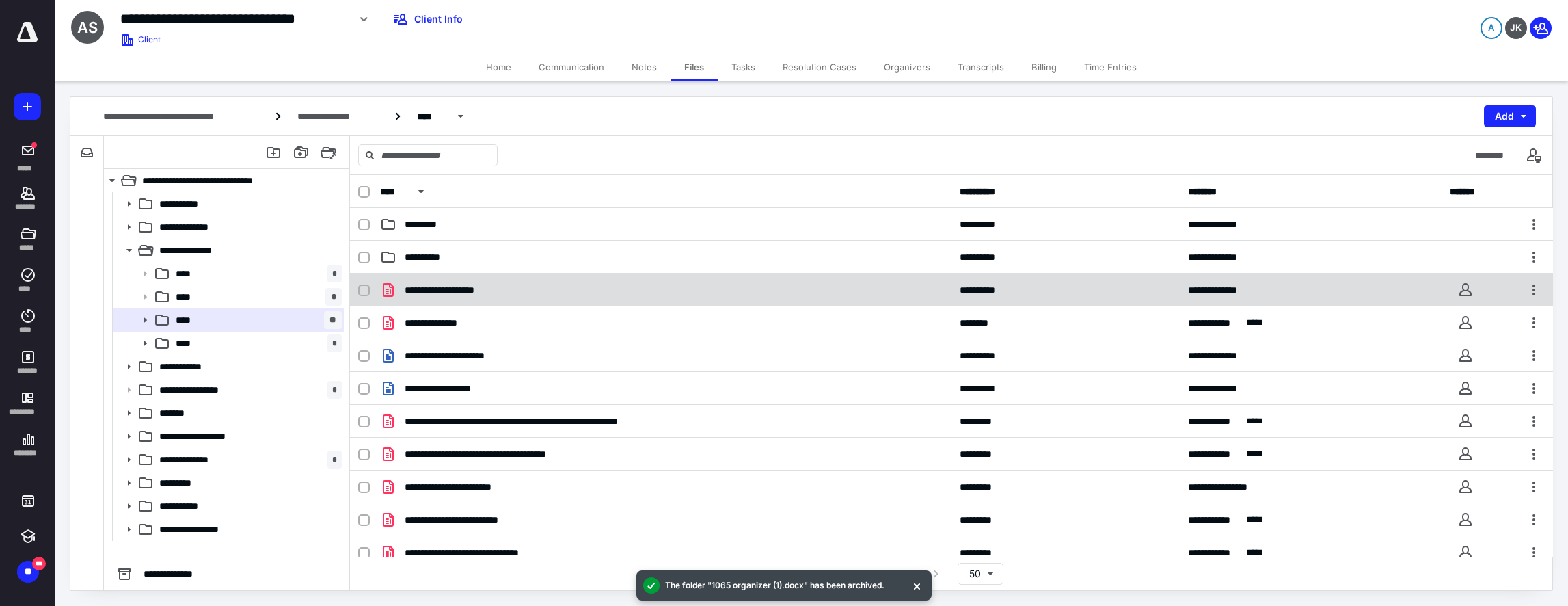 click on "**********" at bounding box center (951, 290) 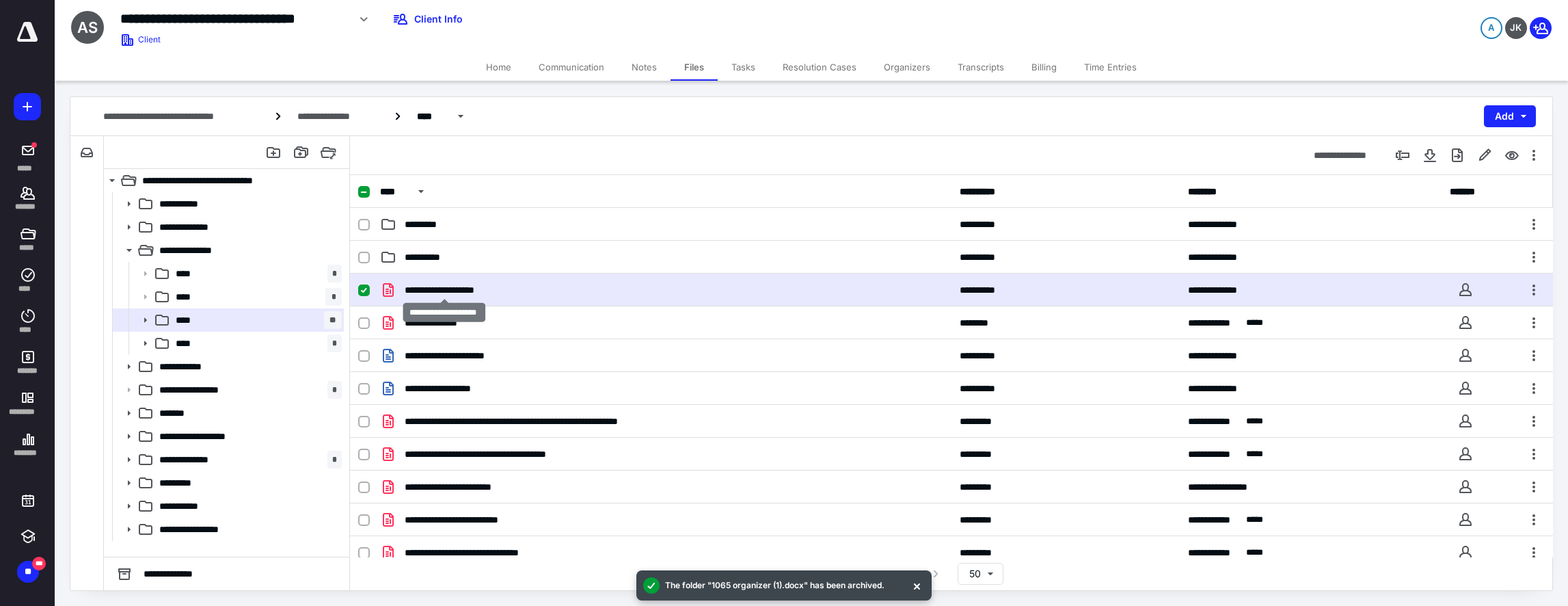click on "**********" at bounding box center [444, 290] 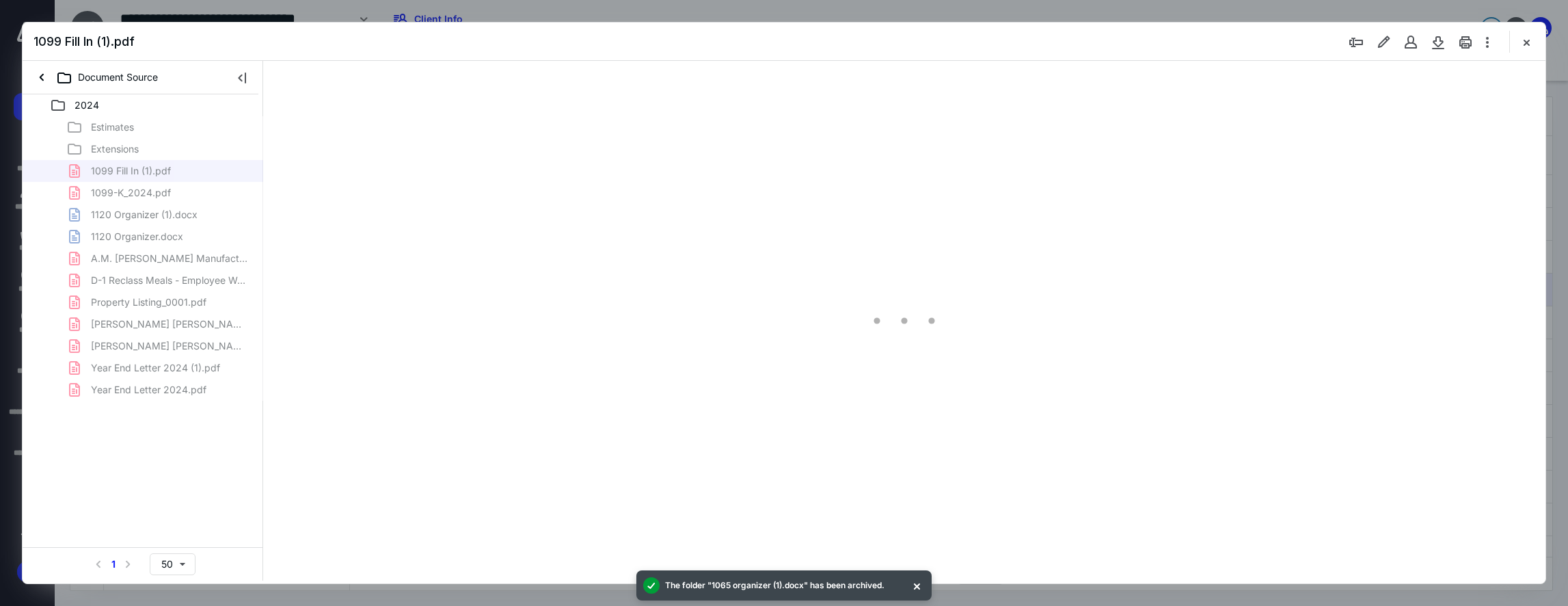 scroll, scrollTop: 0, scrollLeft: 0, axis: both 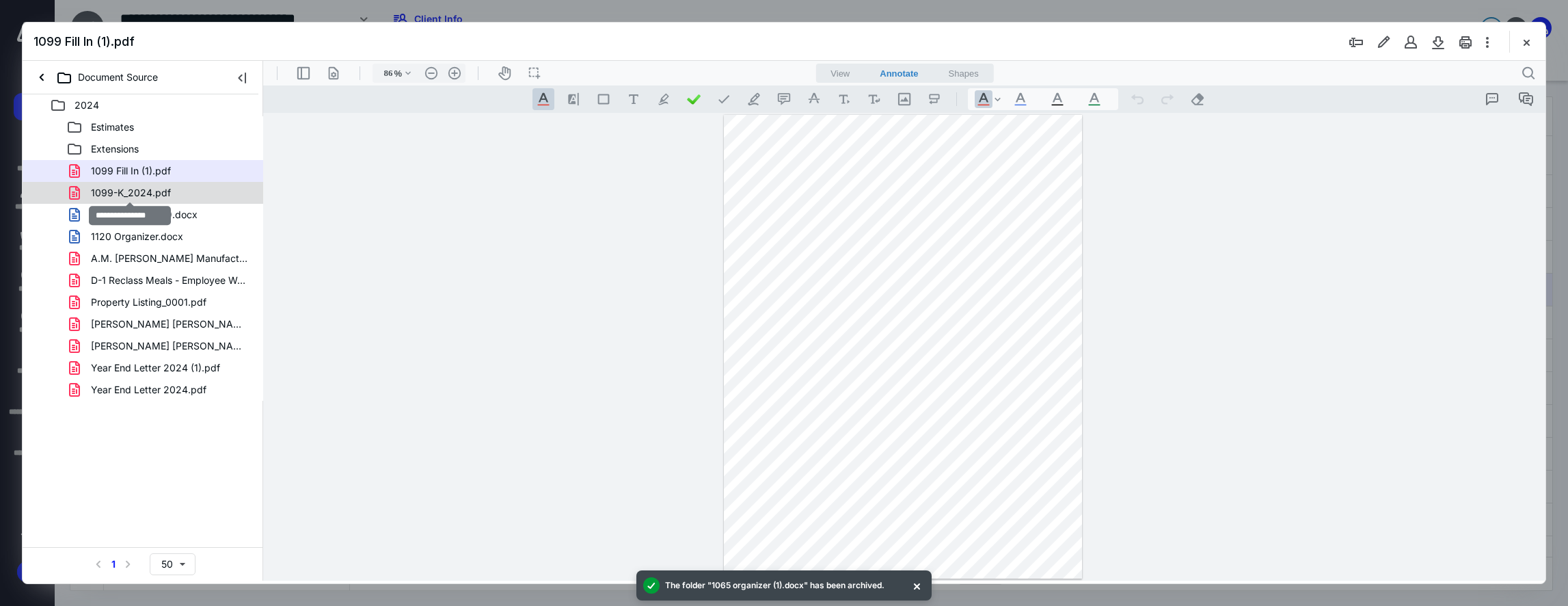 click on "1099-K_2024.pdf" at bounding box center [131, 193] 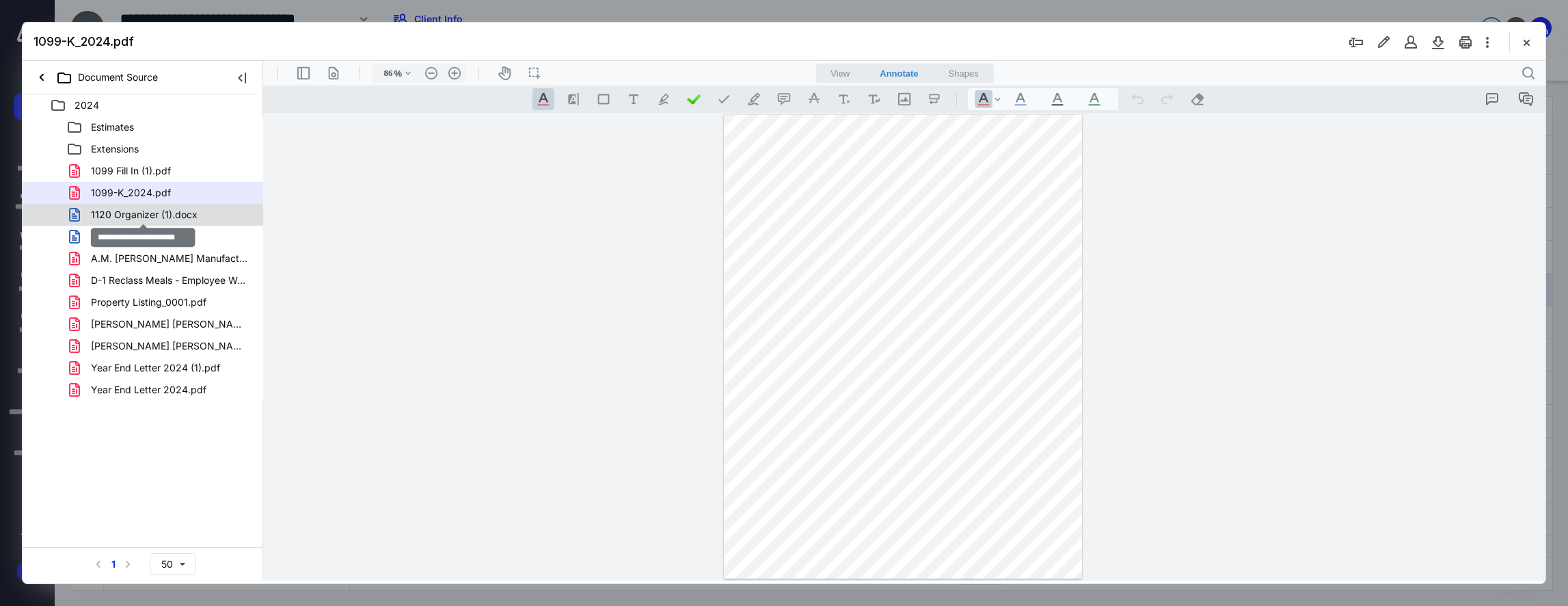 click on "1120 Organizer (1).docx" at bounding box center (144, 215) 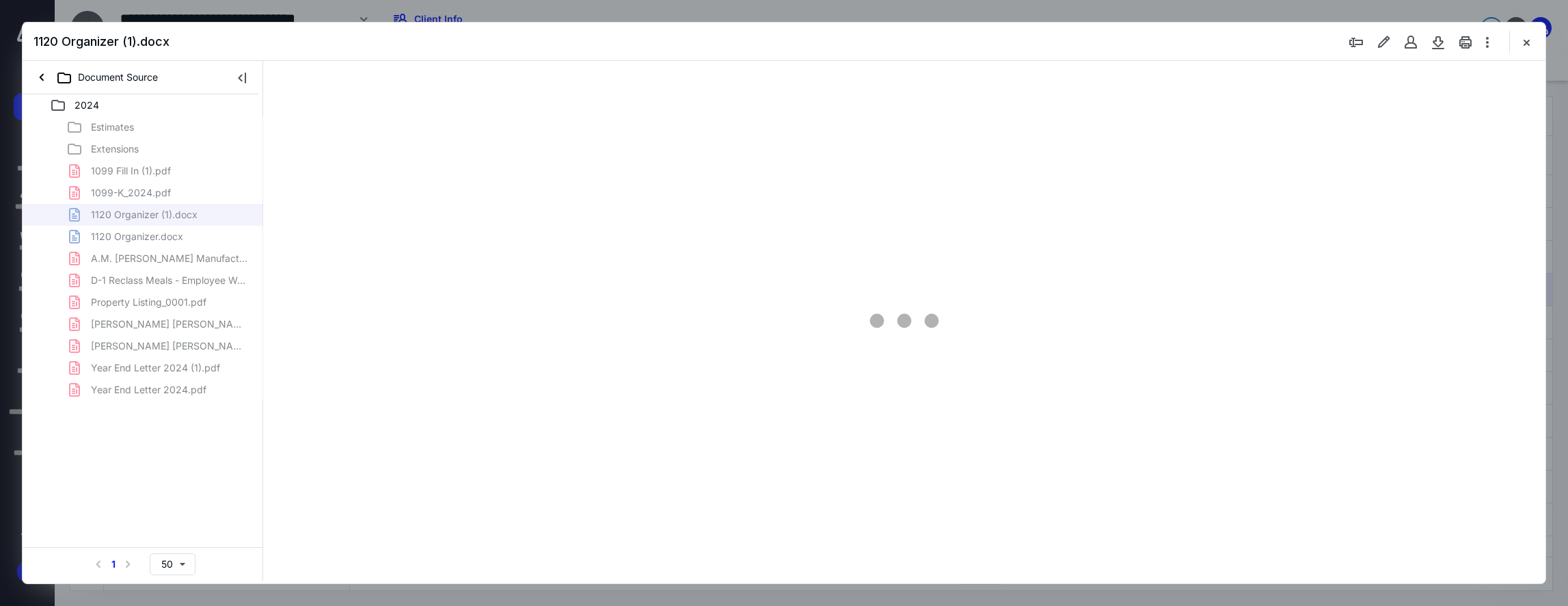 type on "86" 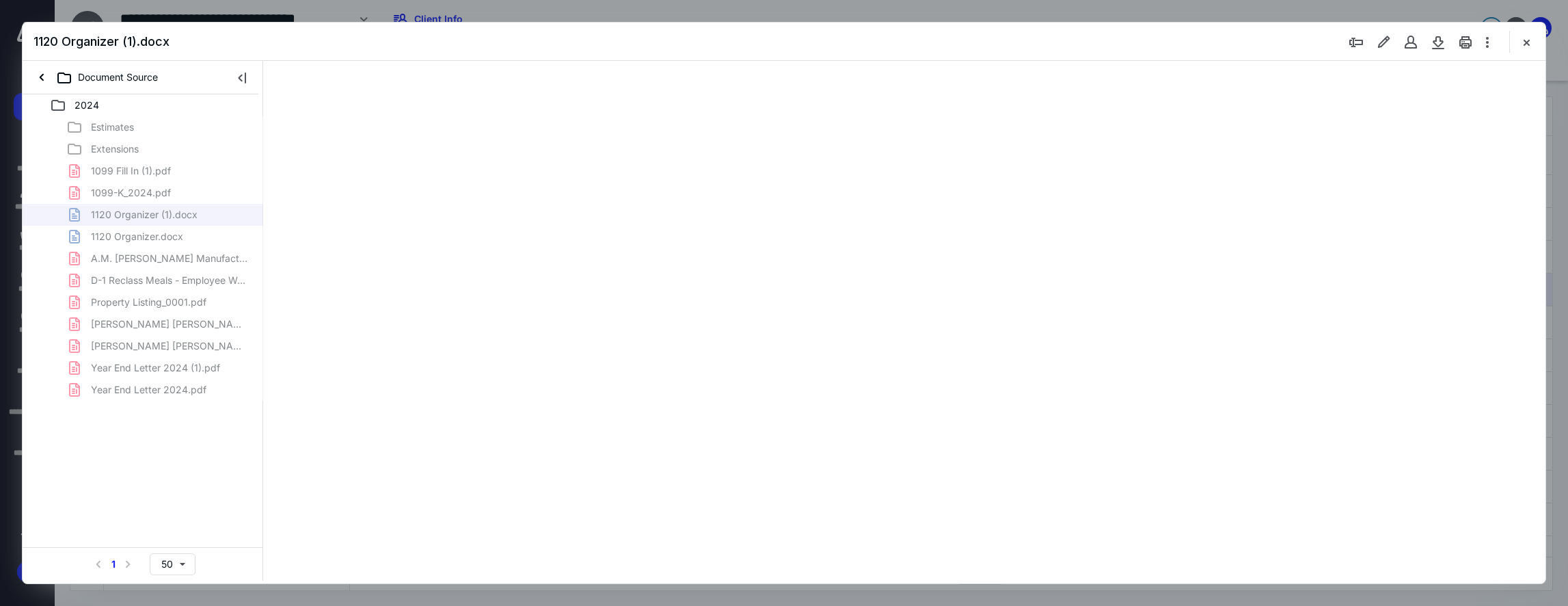 scroll, scrollTop: 54, scrollLeft: 0, axis: vertical 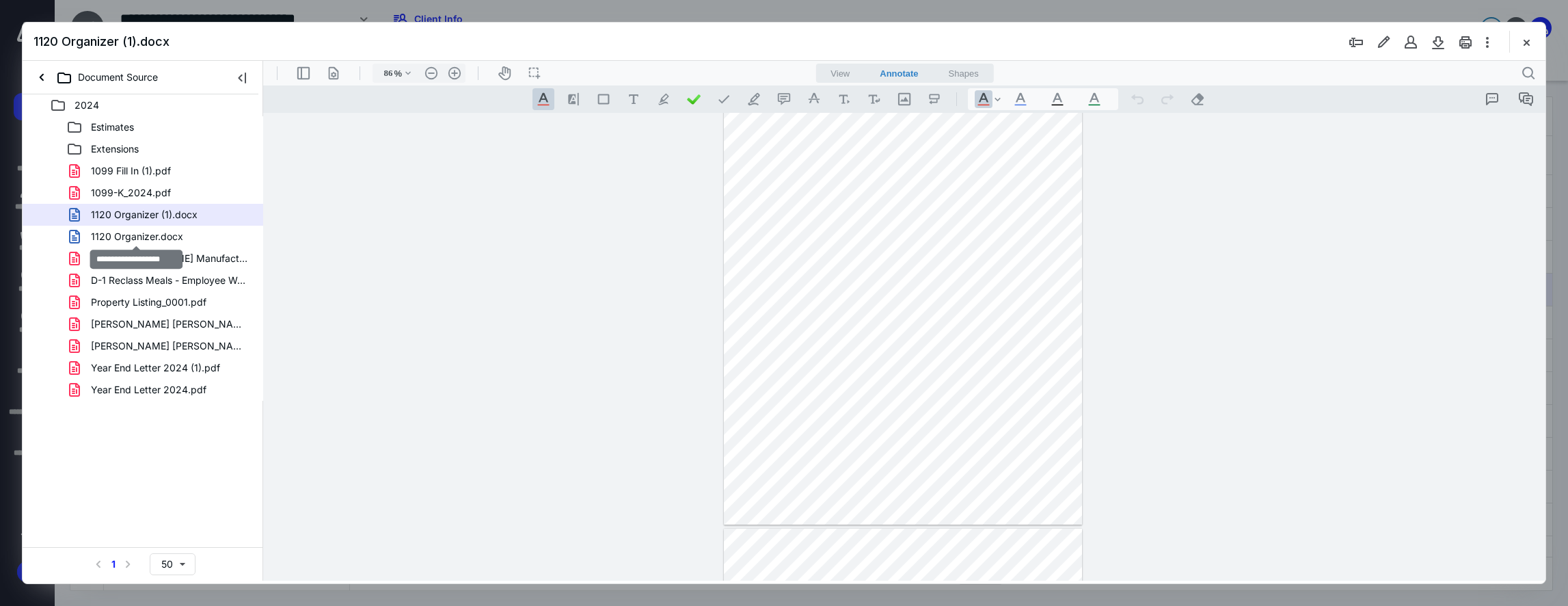 drag, startPoint x: 441, startPoint y: 292, endPoint x: 1443, endPoint y: 168, distance: 1009.6435 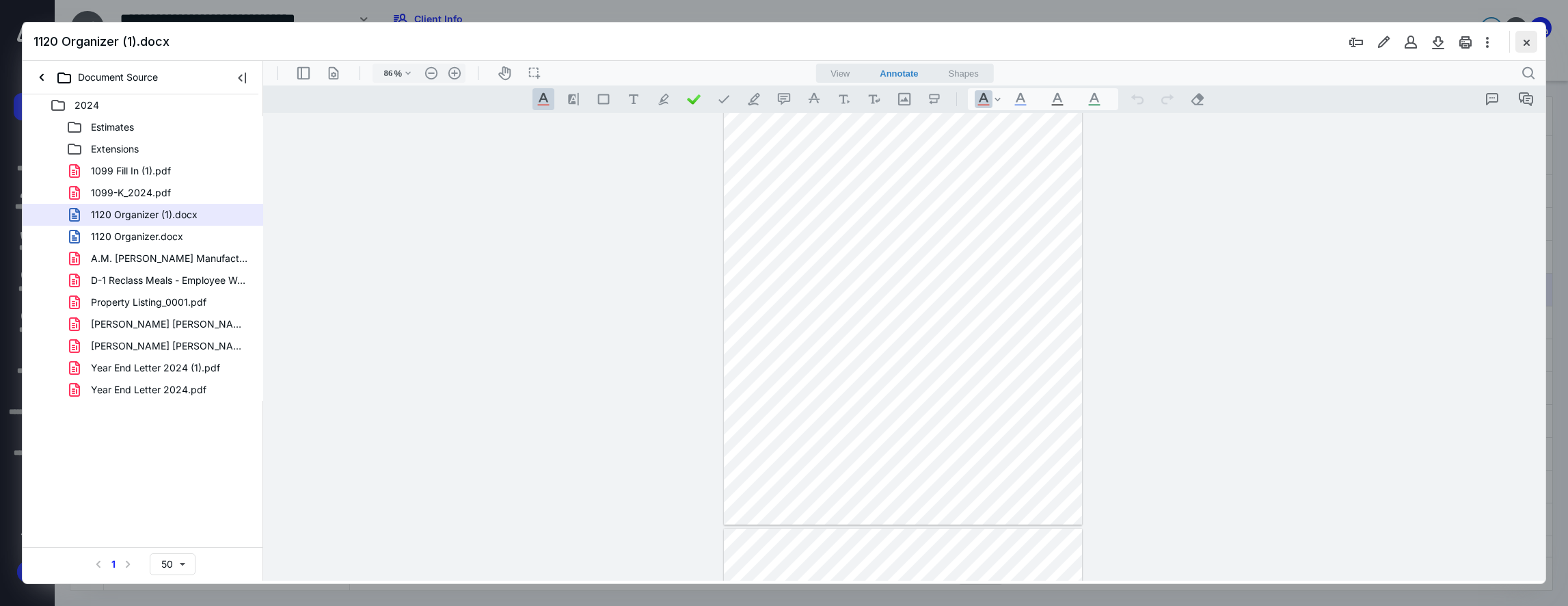 click at bounding box center (1526, 42) 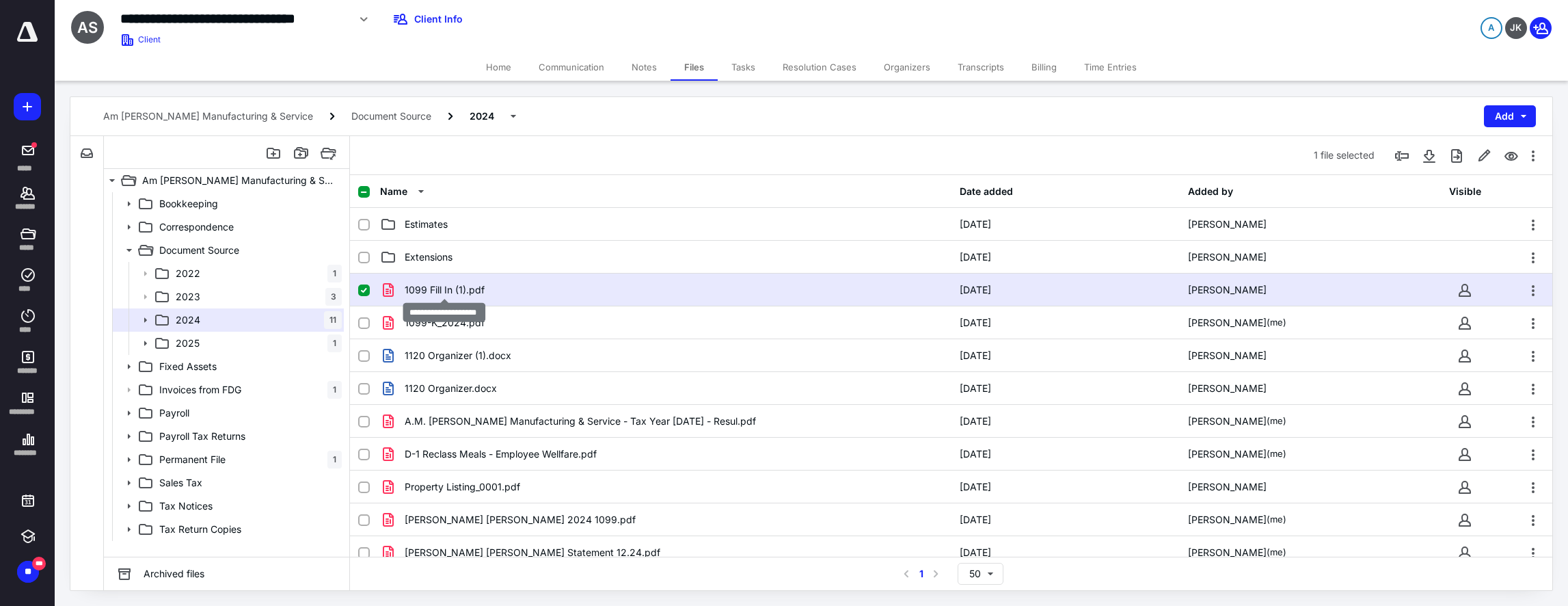 click on "1099 Fill In (1).pdf" at bounding box center (444, 290) 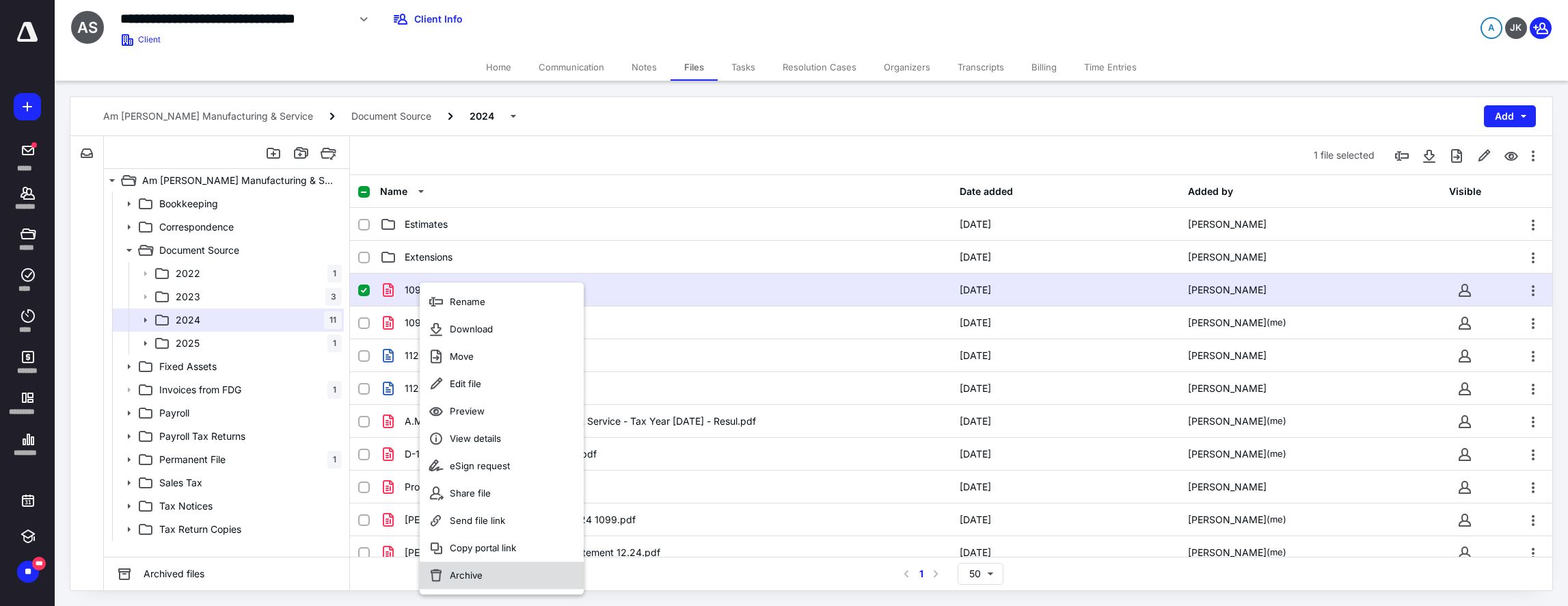 click on "Archive" at bounding box center [466, 575] 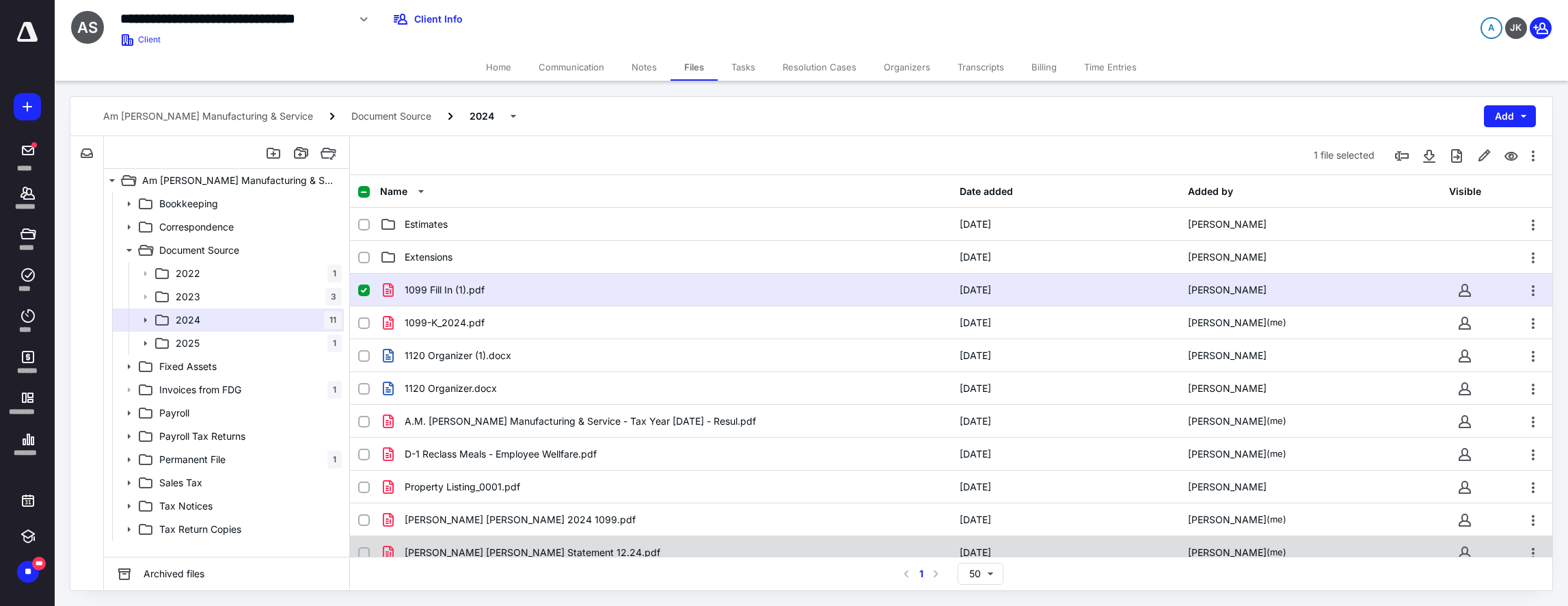 checkbox on "false" 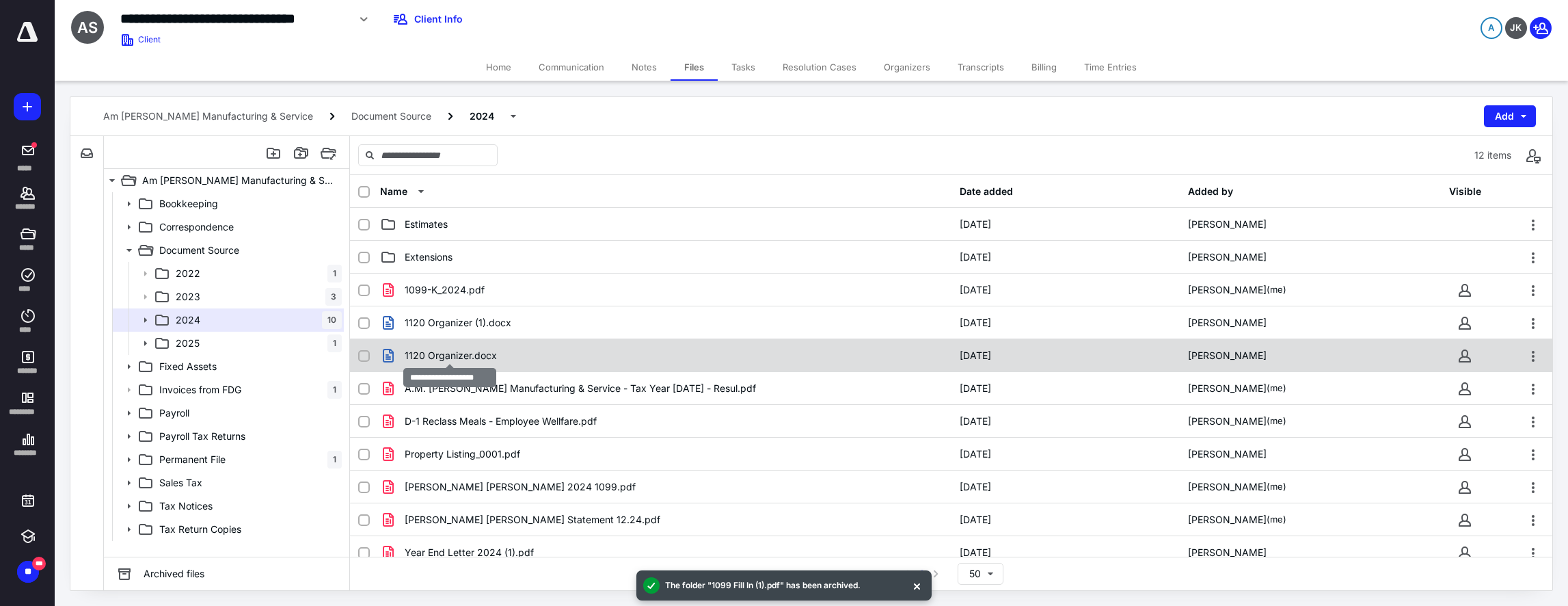 click on "1120 Organizer.docx" at bounding box center [450, 356] 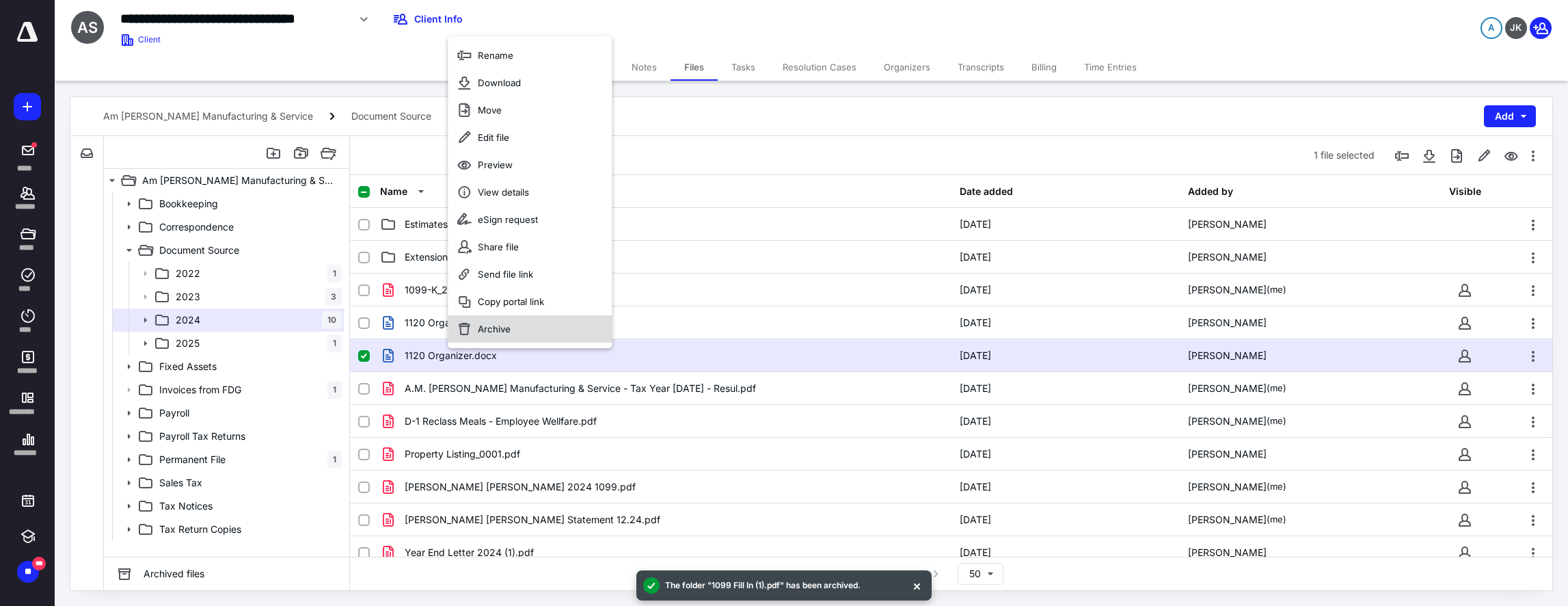 click on "Archive" at bounding box center (494, 329) 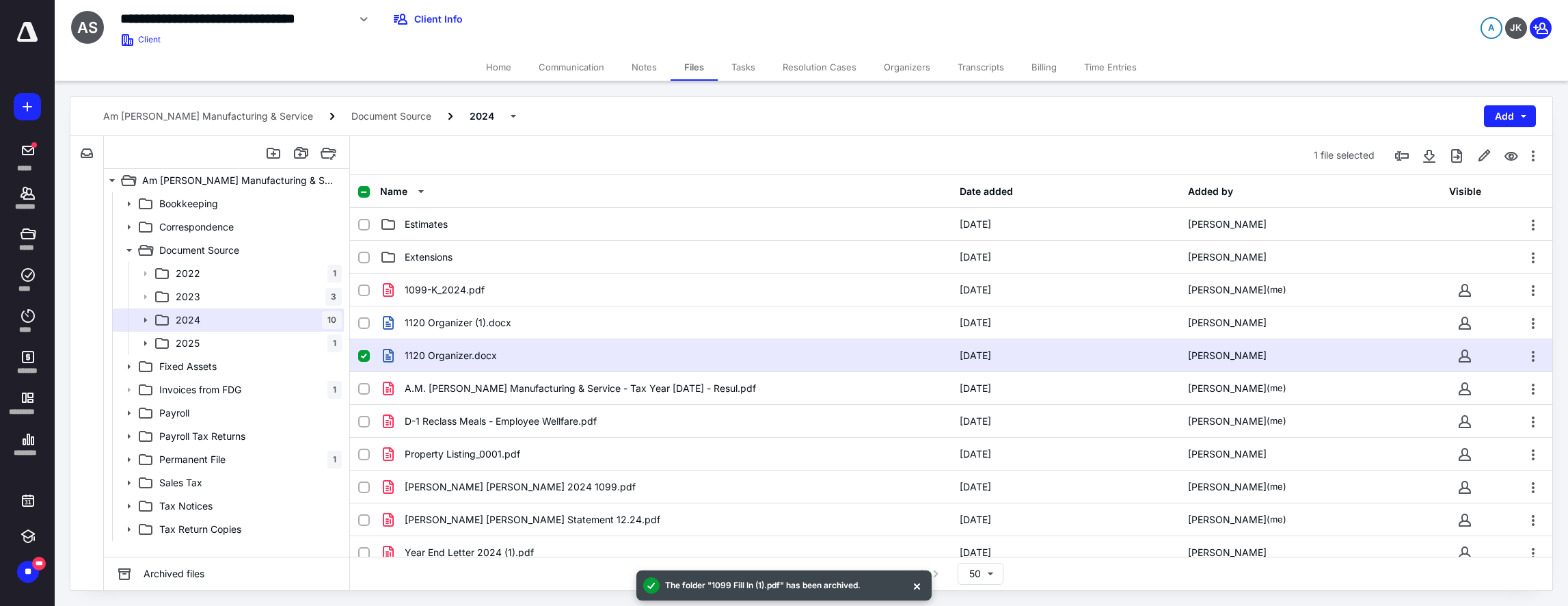 checkbox on "false" 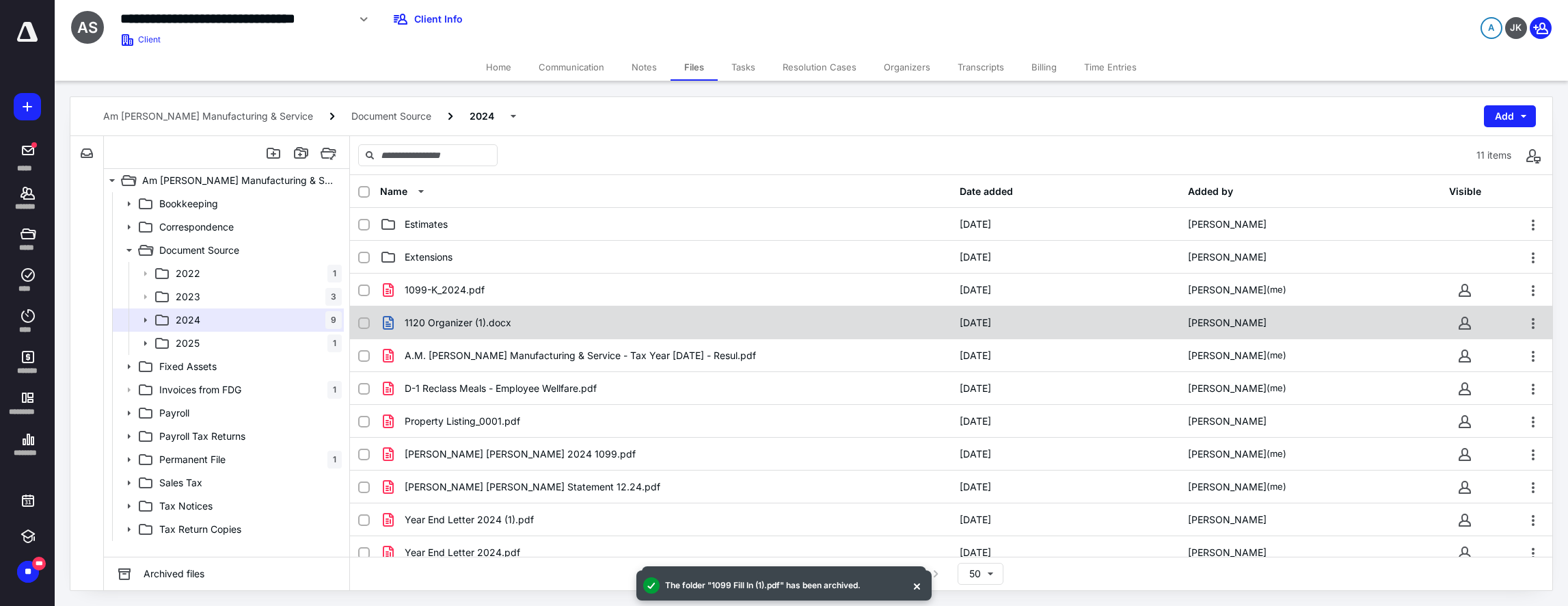 click on "1120 Organizer (1).docx" at bounding box center [458, 323] 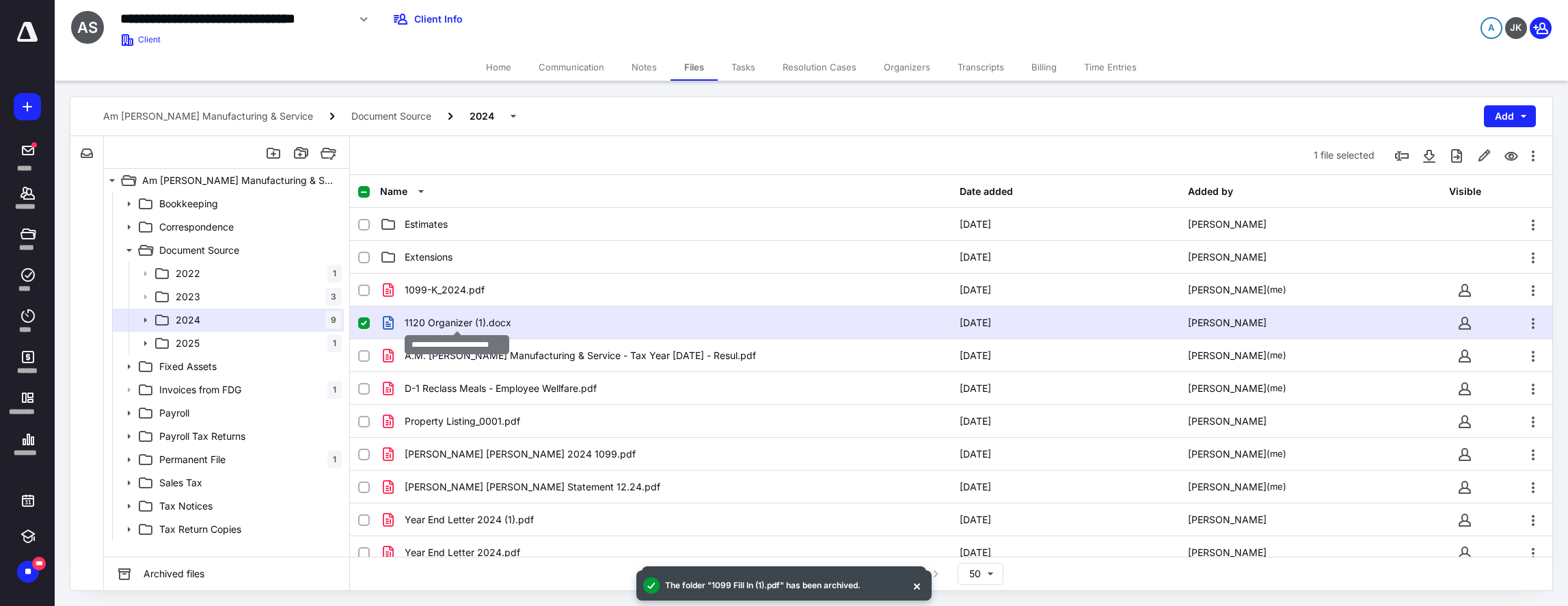 click on "1120 Organizer (1).docx" at bounding box center [458, 323] 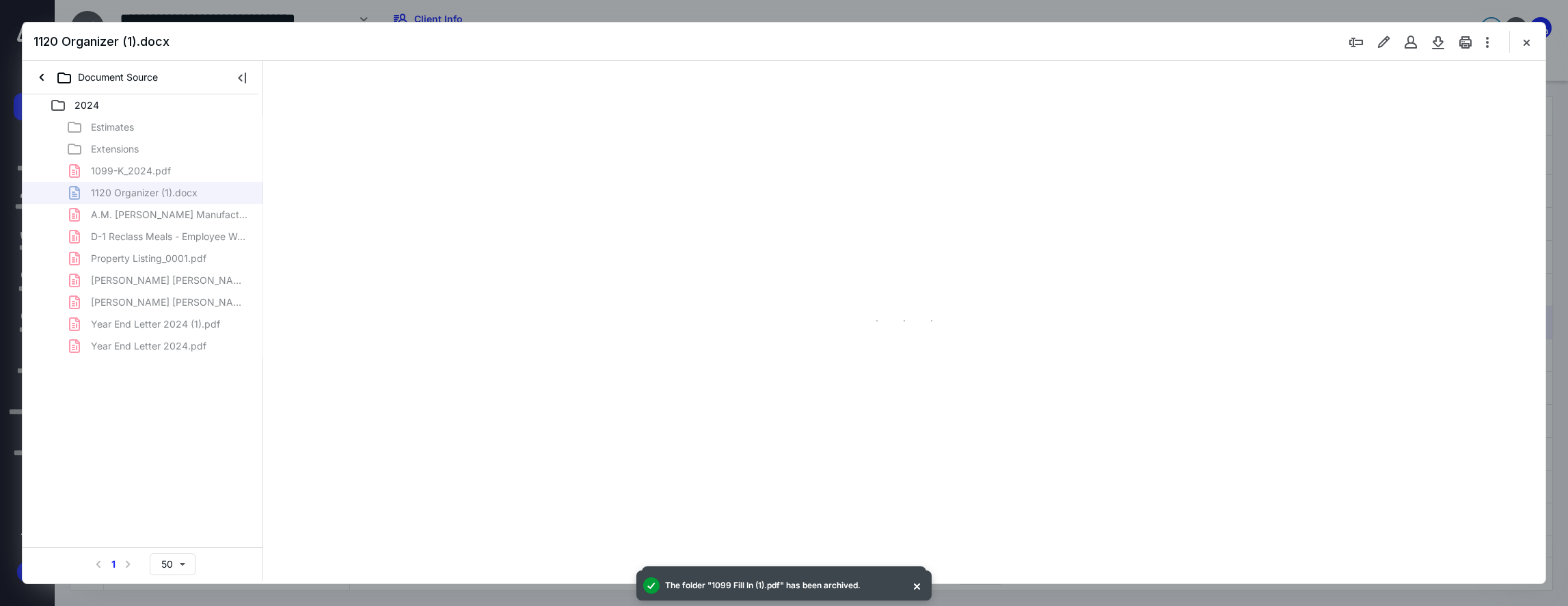 scroll, scrollTop: 0, scrollLeft: 0, axis: both 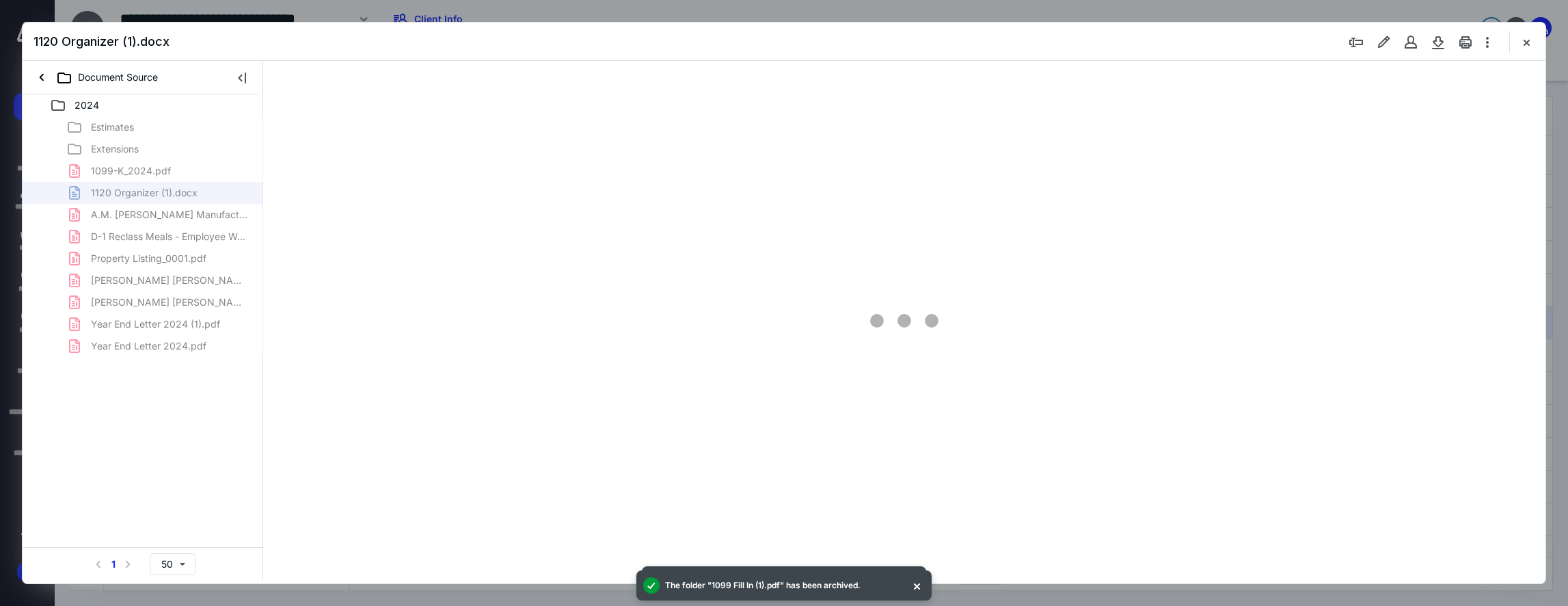 type on "86" 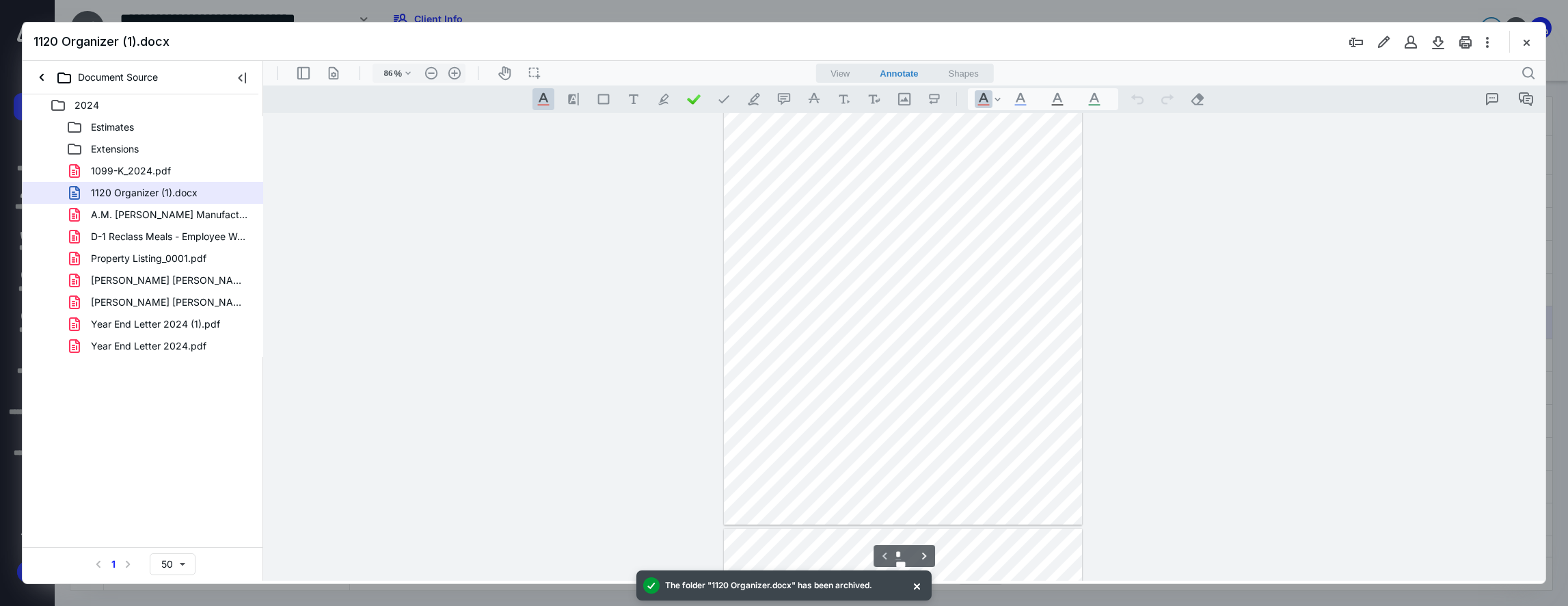 scroll, scrollTop: 0, scrollLeft: 0, axis: both 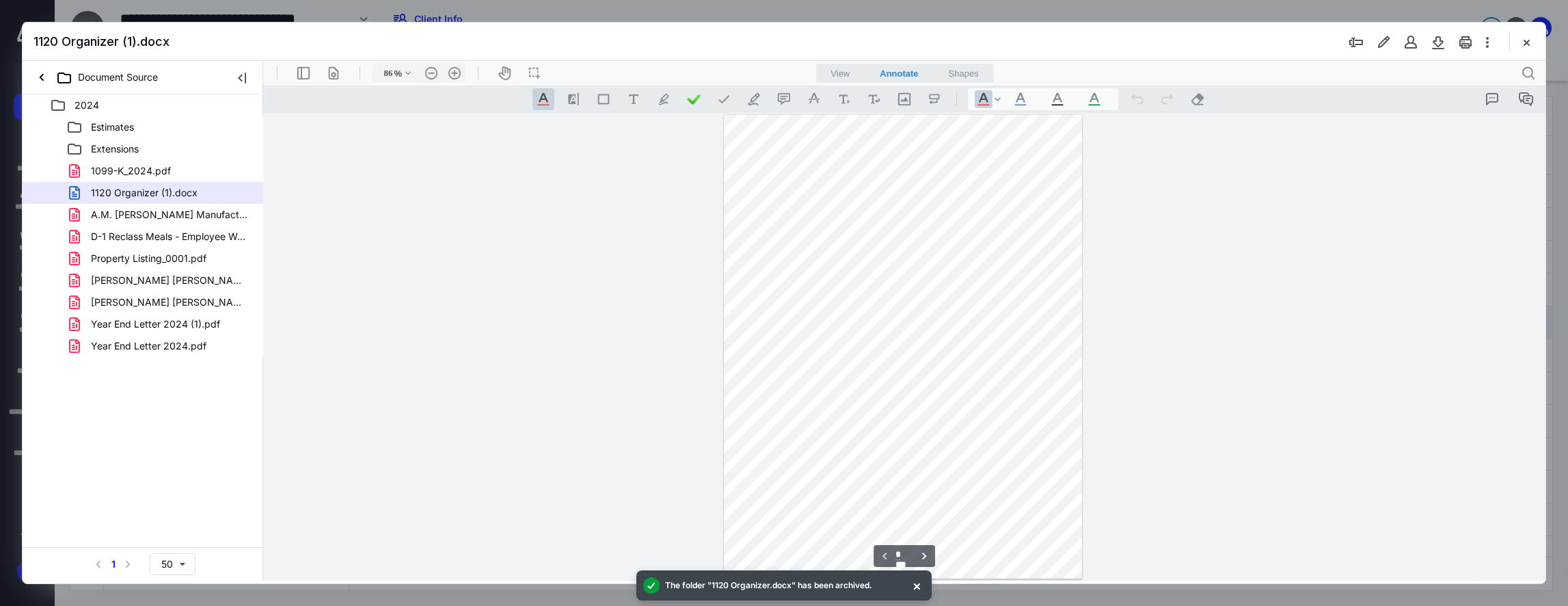 click at bounding box center (1526, 42) 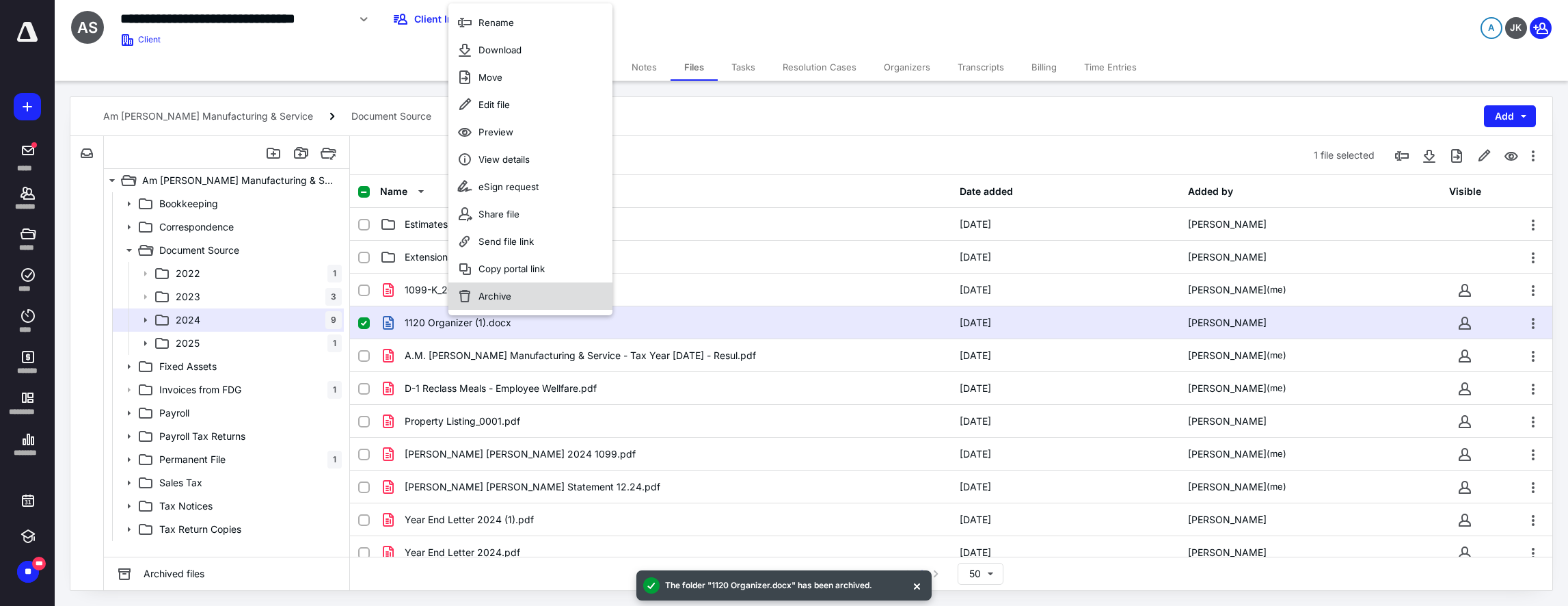 click on "Archive" at bounding box center (530, 296) 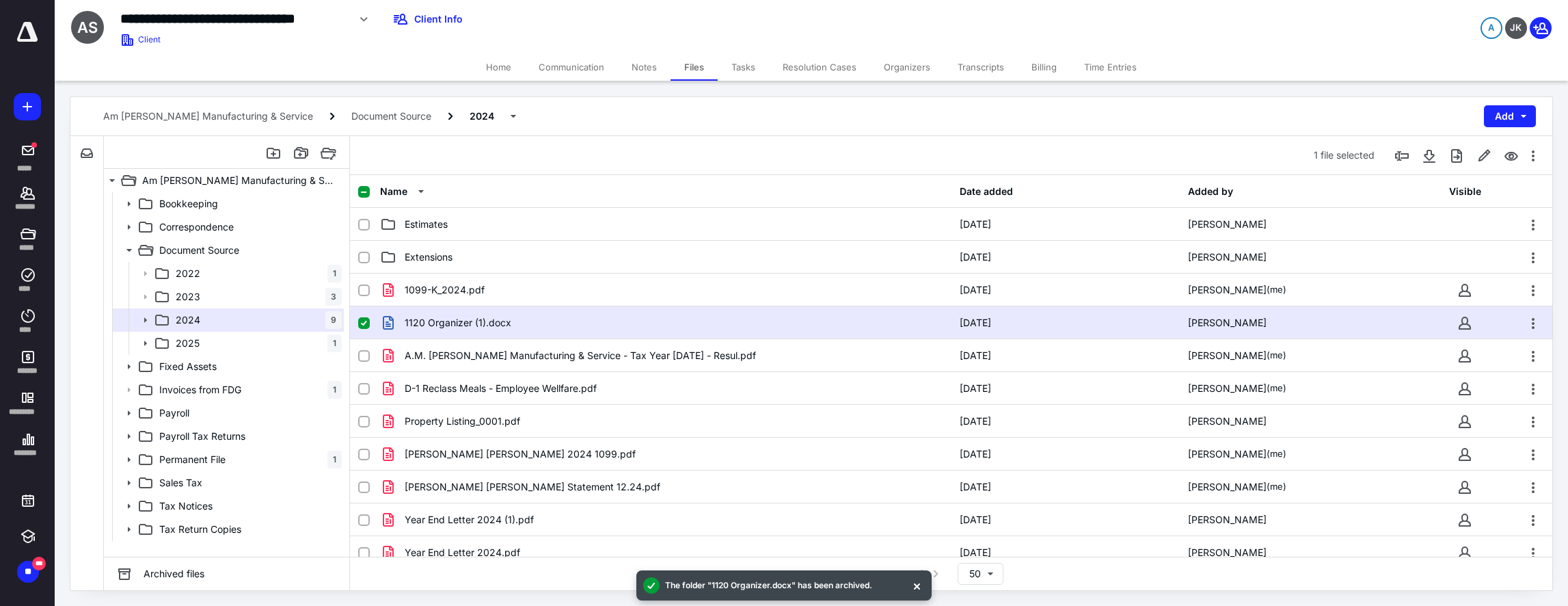 checkbox on "false" 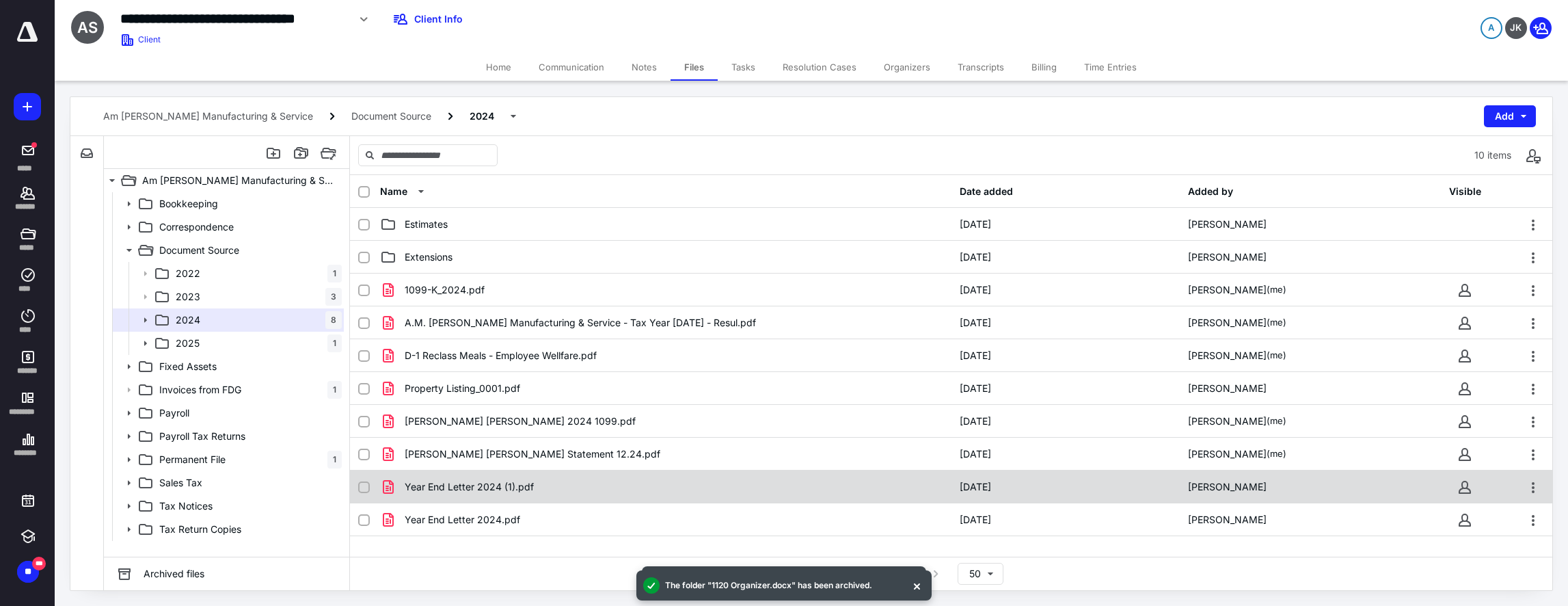 click on "Year End Letter 2024 (1).pdf" at bounding box center [666, 487] 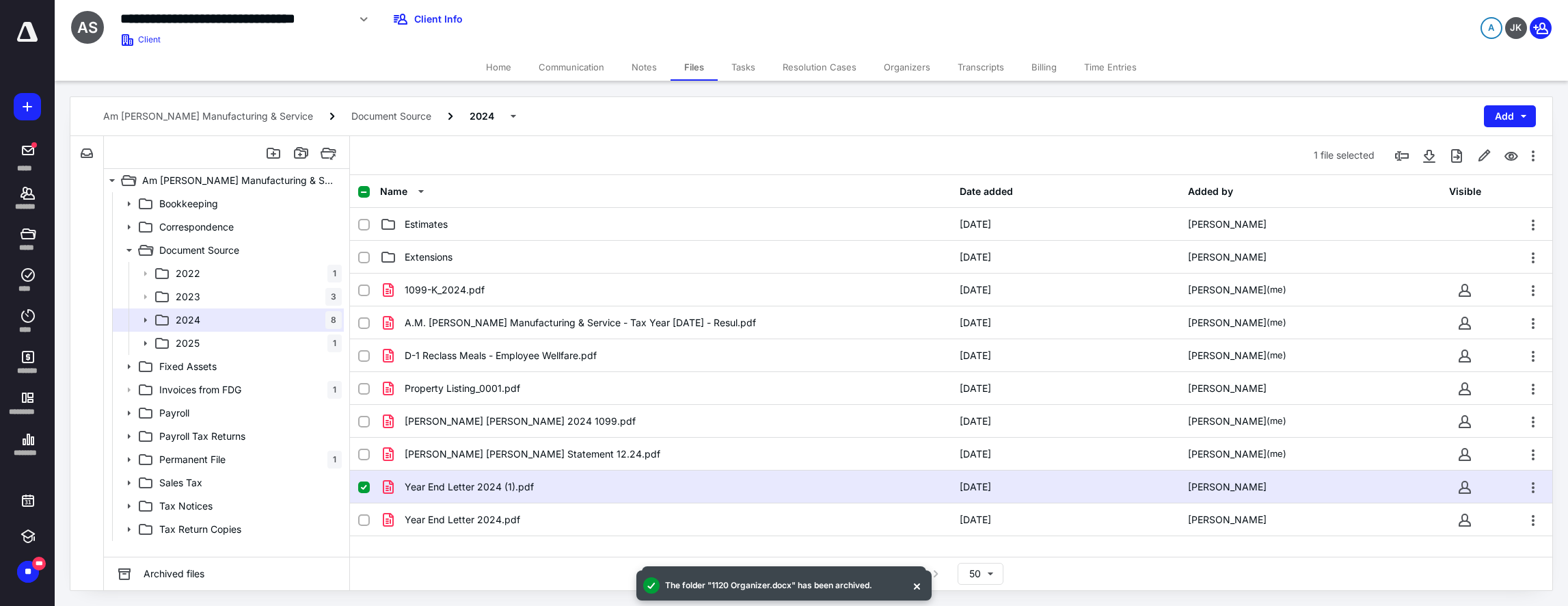 click on "Year End Letter 2024 (1).pdf" at bounding box center (666, 487) 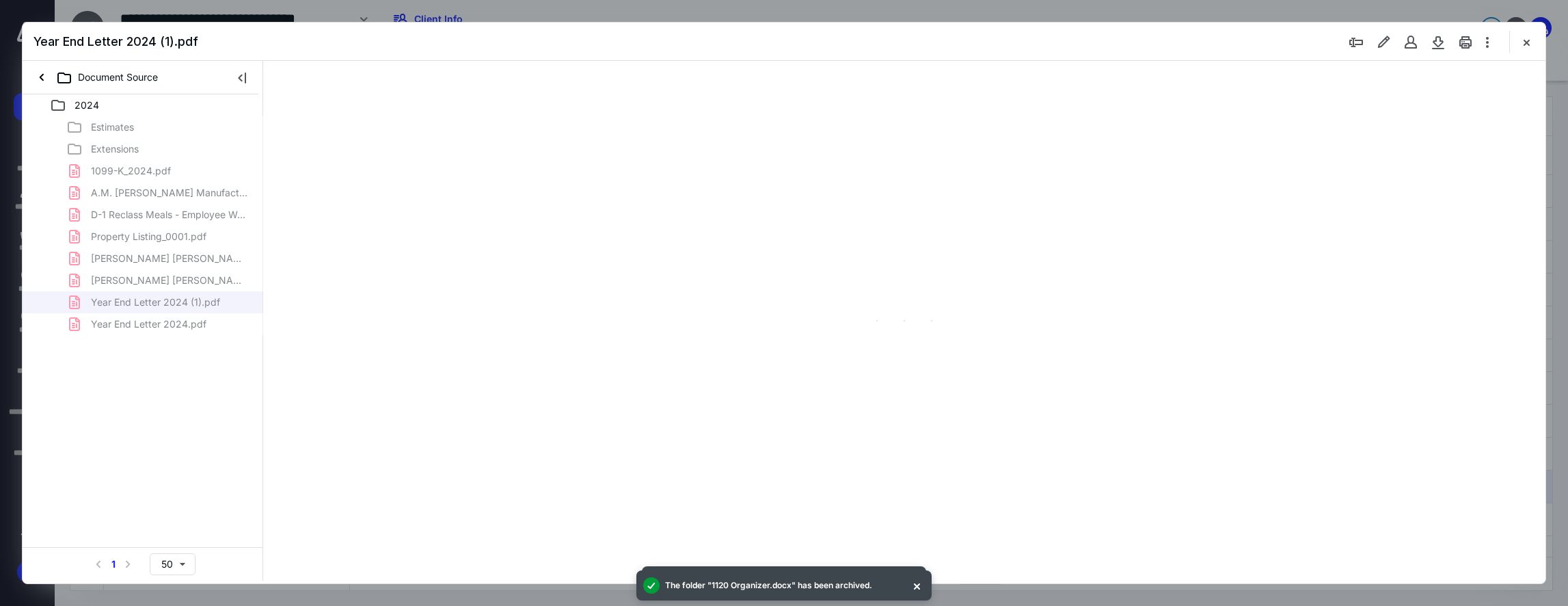 scroll, scrollTop: 0, scrollLeft: 0, axis: both 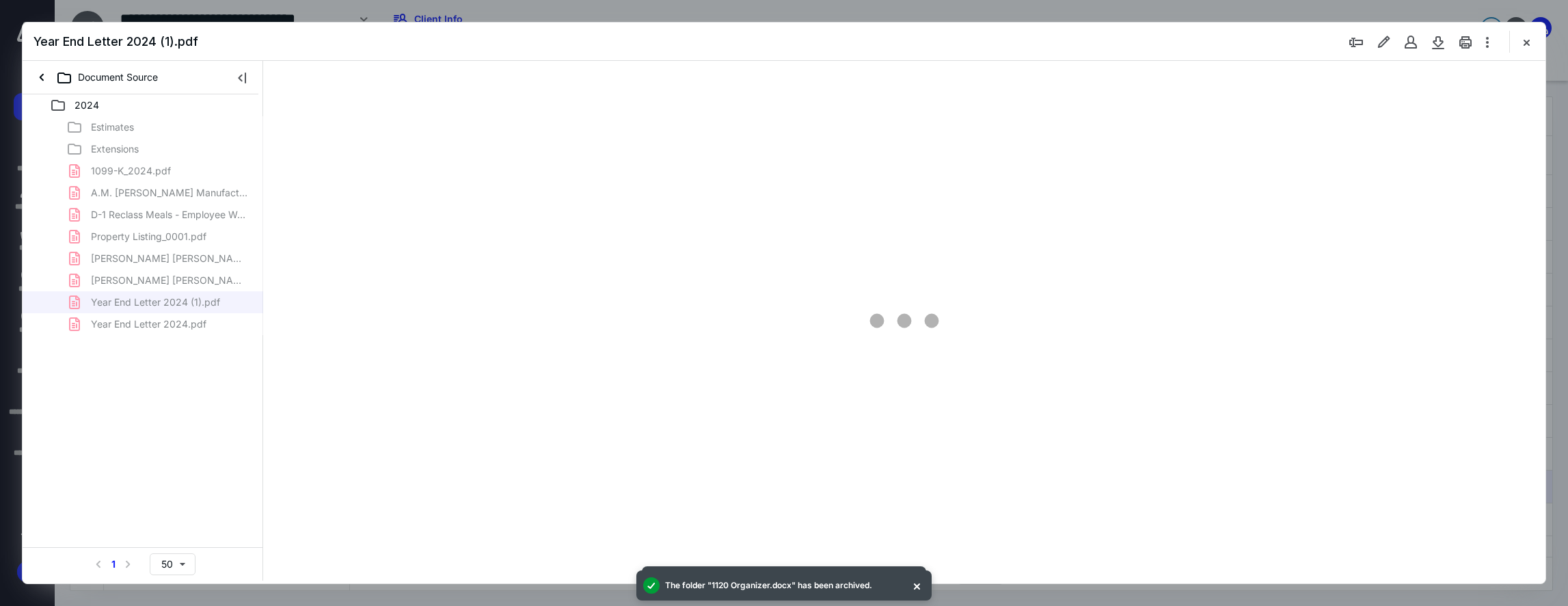 type on "86" 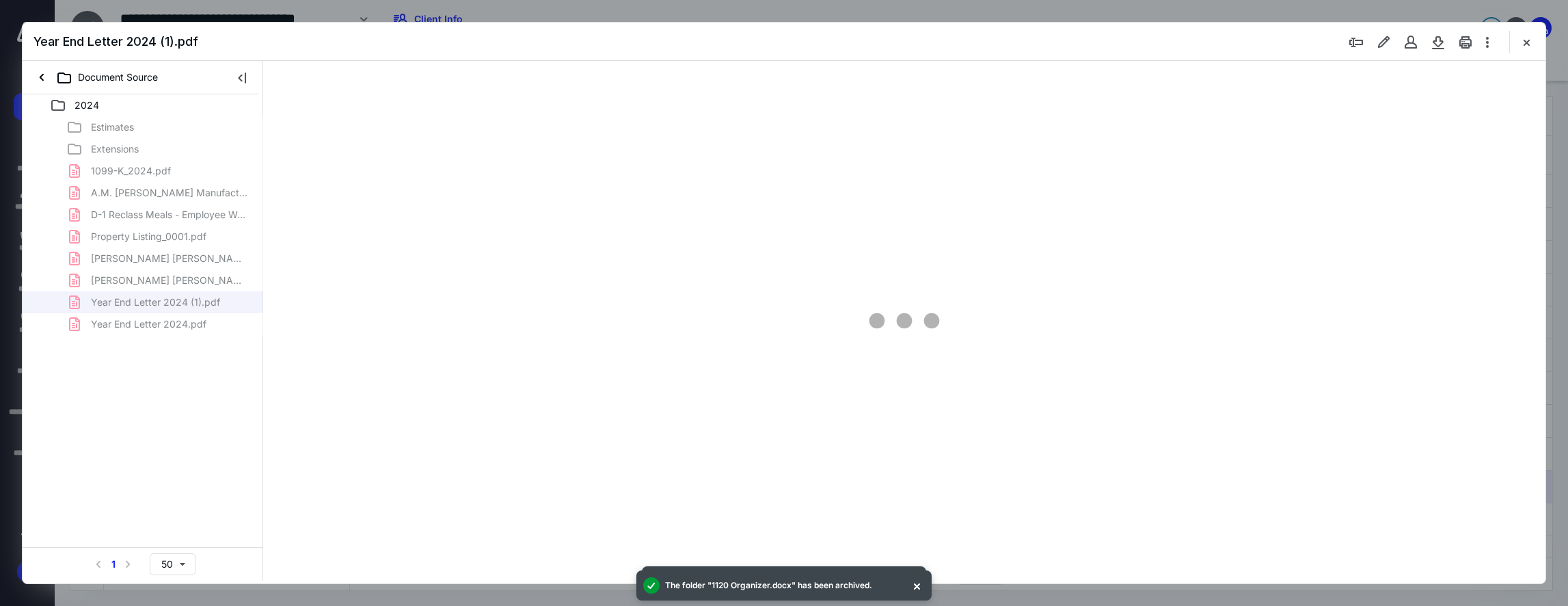 scroll, scrollTop: 54, scrollLeft: 0, axis: vertical 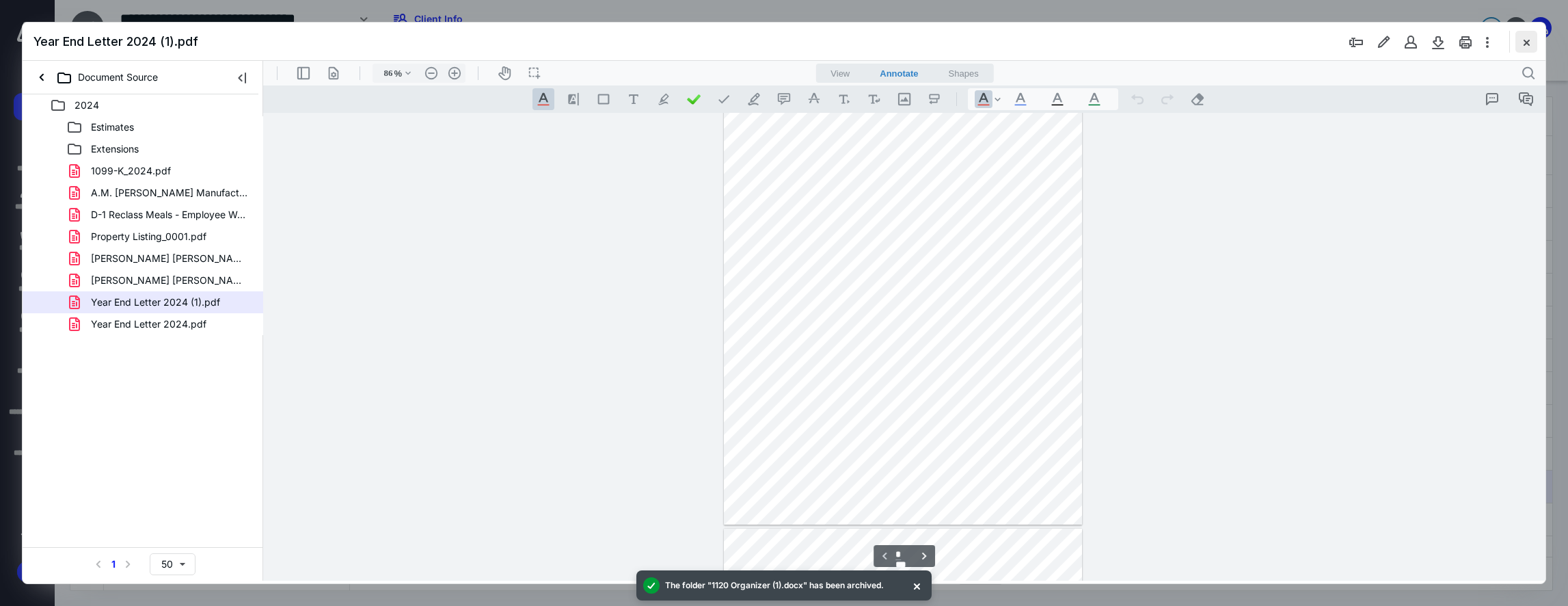 click at bounding box center [1526, 42] 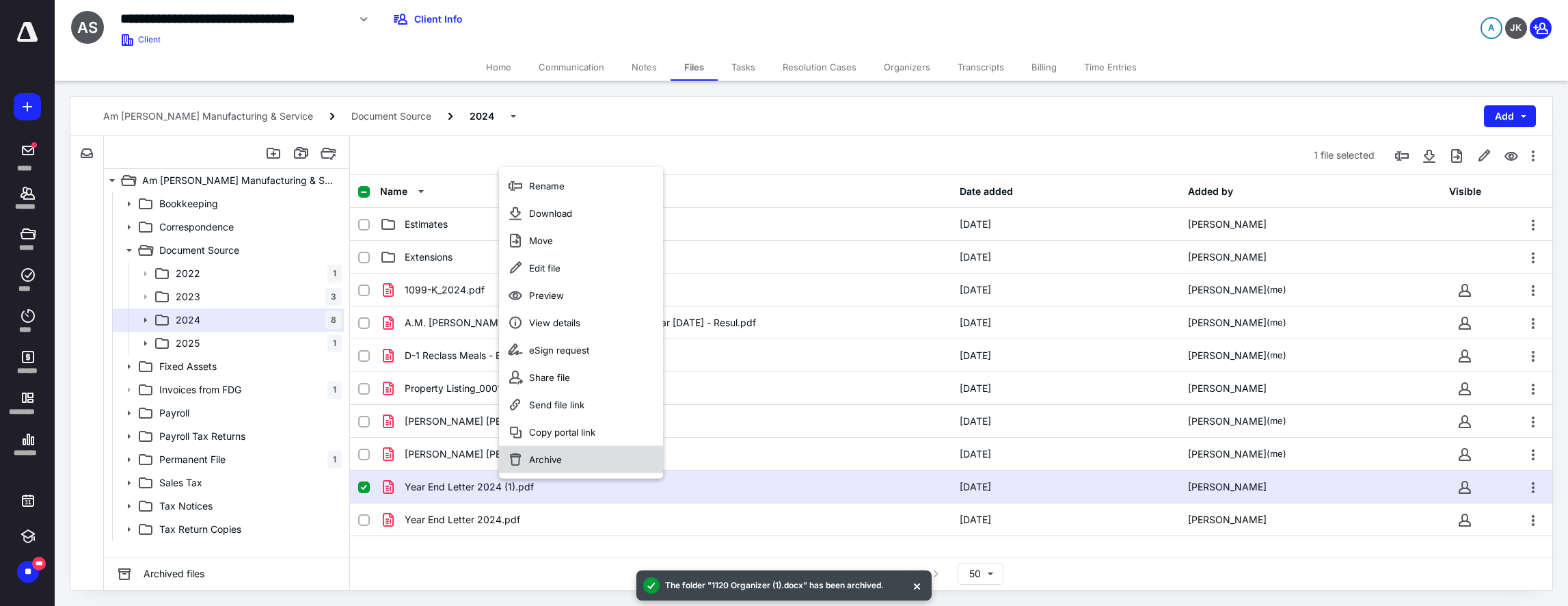 click on "Archive" at bounding box center (581, 460) 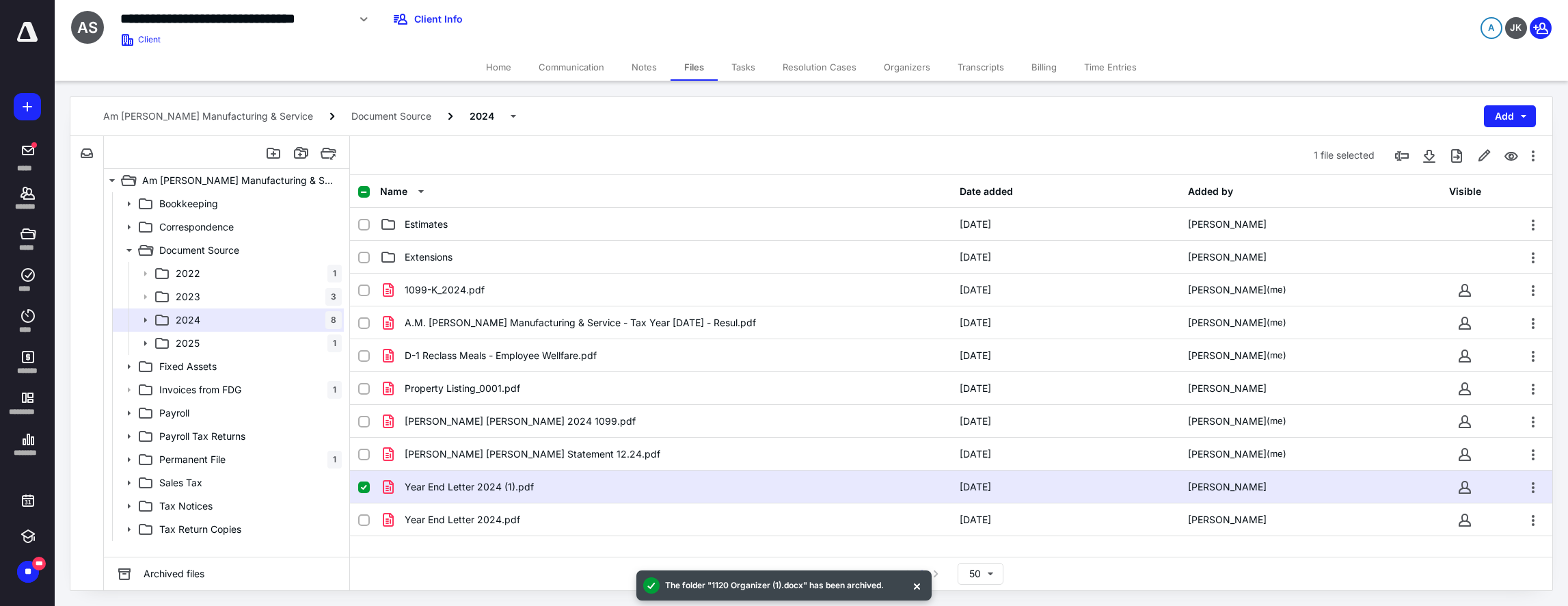 checkbox on "false" 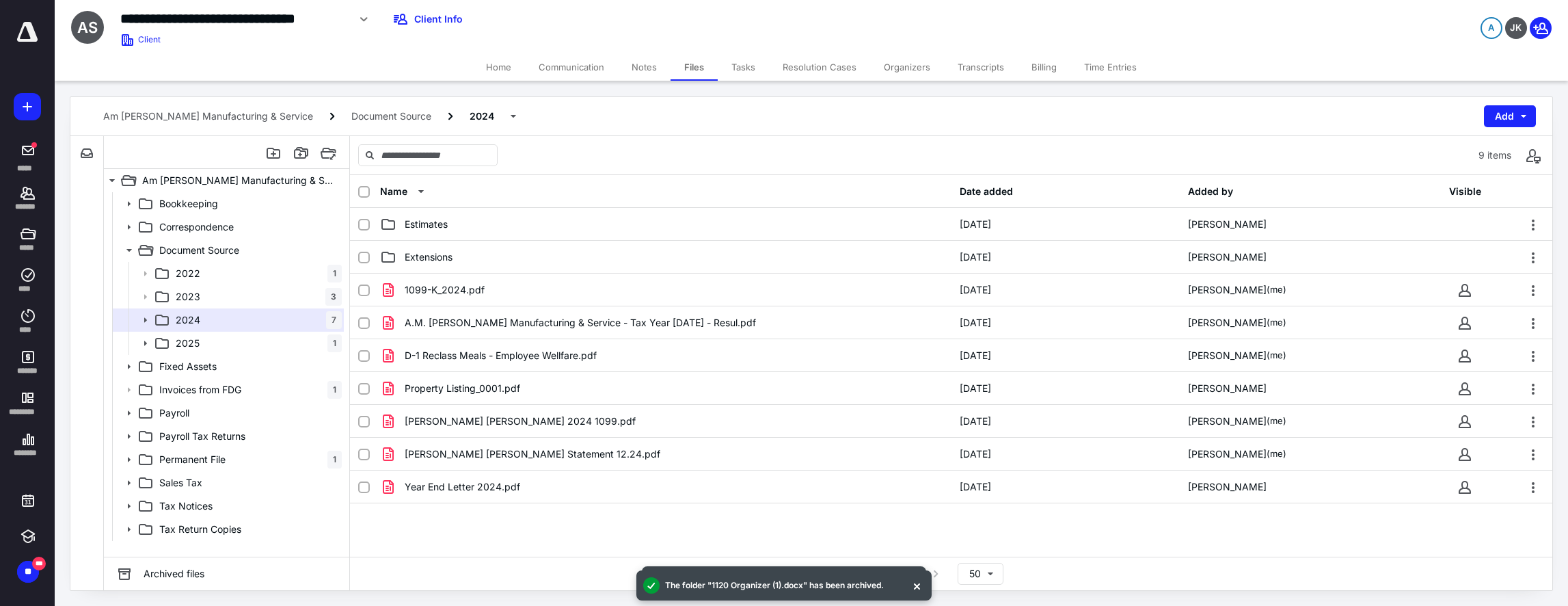 click on "Name Date added Added by Visible Estimates [DATE] [PERSON_NAME] Extensions [DATE] [PERSON_NAME] 1099-K_2024.pdf [DATE] [PERSON_NAME]  (me) A.M. [PERSON_NAME] Manufacturing & Service - Tax Year [DATE] - Resul.pdf [DATE] [PERSON_NAME]  (me) D-1 Reclass Meals - Employee Wellfare.pdf [DATE] [PERSON_NAME]  (me) Property Listing_0001.pdf [DATE] [PERSON_NAME] [PERSON_NAME] 2024 1099.pdf [DATE] [PERSON_NAME]  (me) [PERSON_NAME] [PERSON_NAME] Statement 12.24.pdf [DATE] [PERSON_NAME]  (me) Year End Letter 2024.pdf [DATE] [PERSON_NAME]" at bounding box center (951, 366) 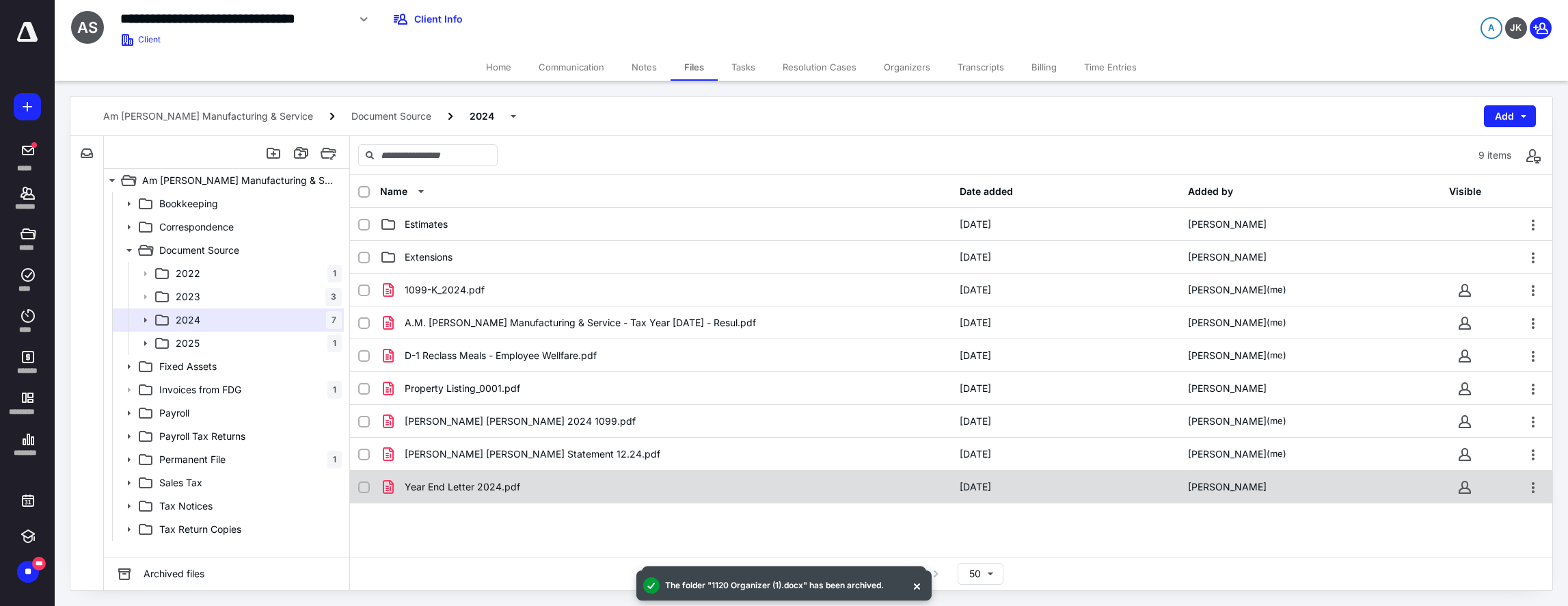 click on "Year End Letter 2024.pdf" at bounding box center [462, 487] 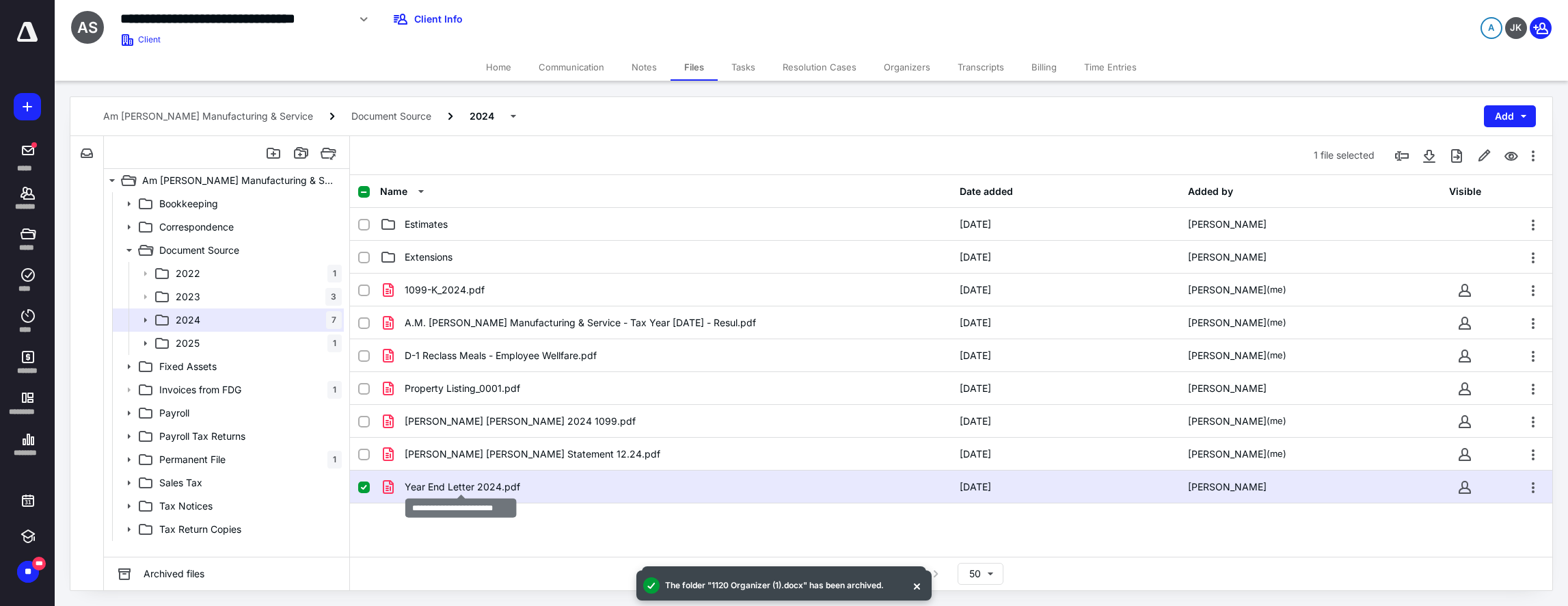 click on "Year End Letter 2024.pdf" at bounding box center (462, 487) 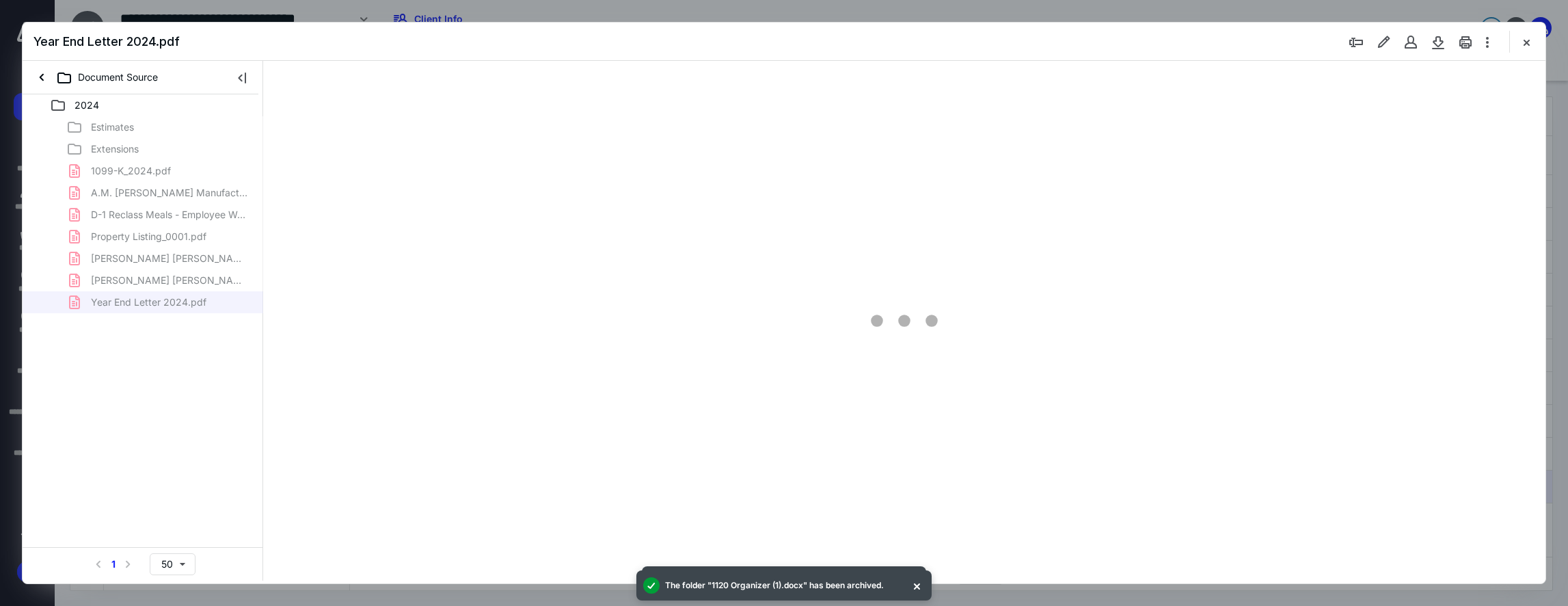 scroll, scrollTop: 0, scrollLeft: 0, axis: both 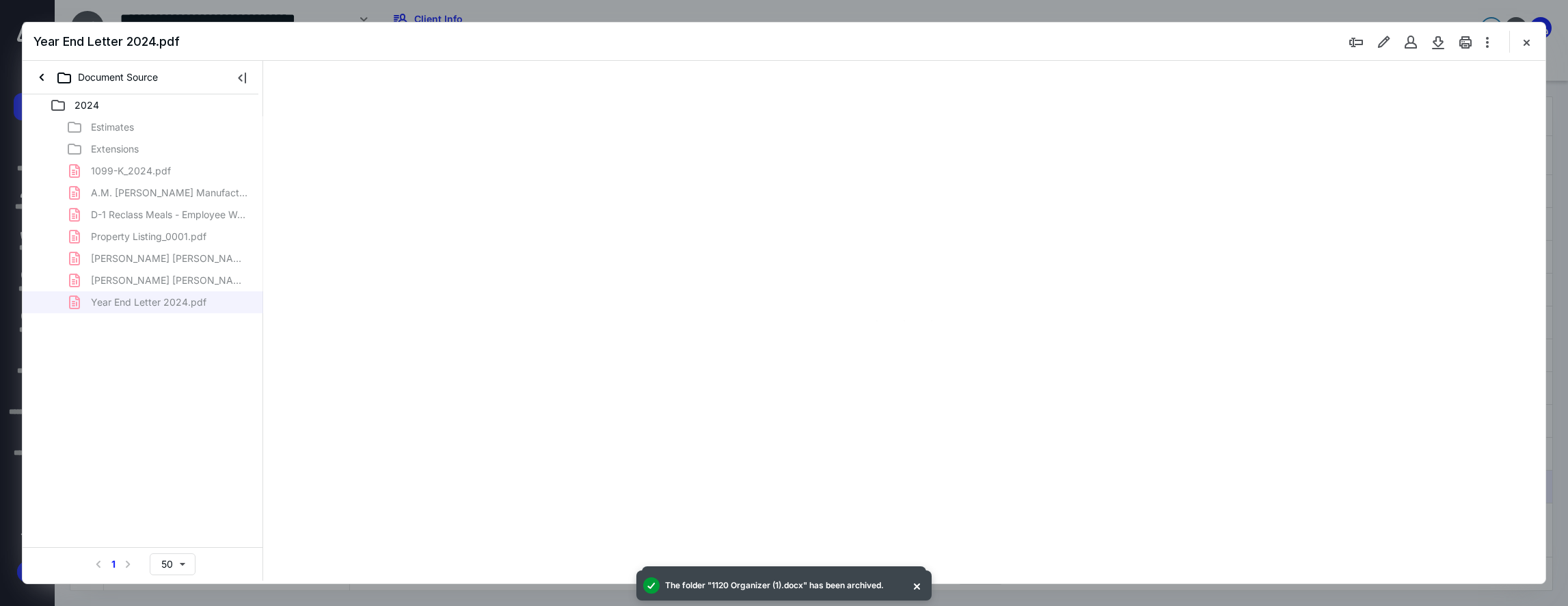 type on "86" 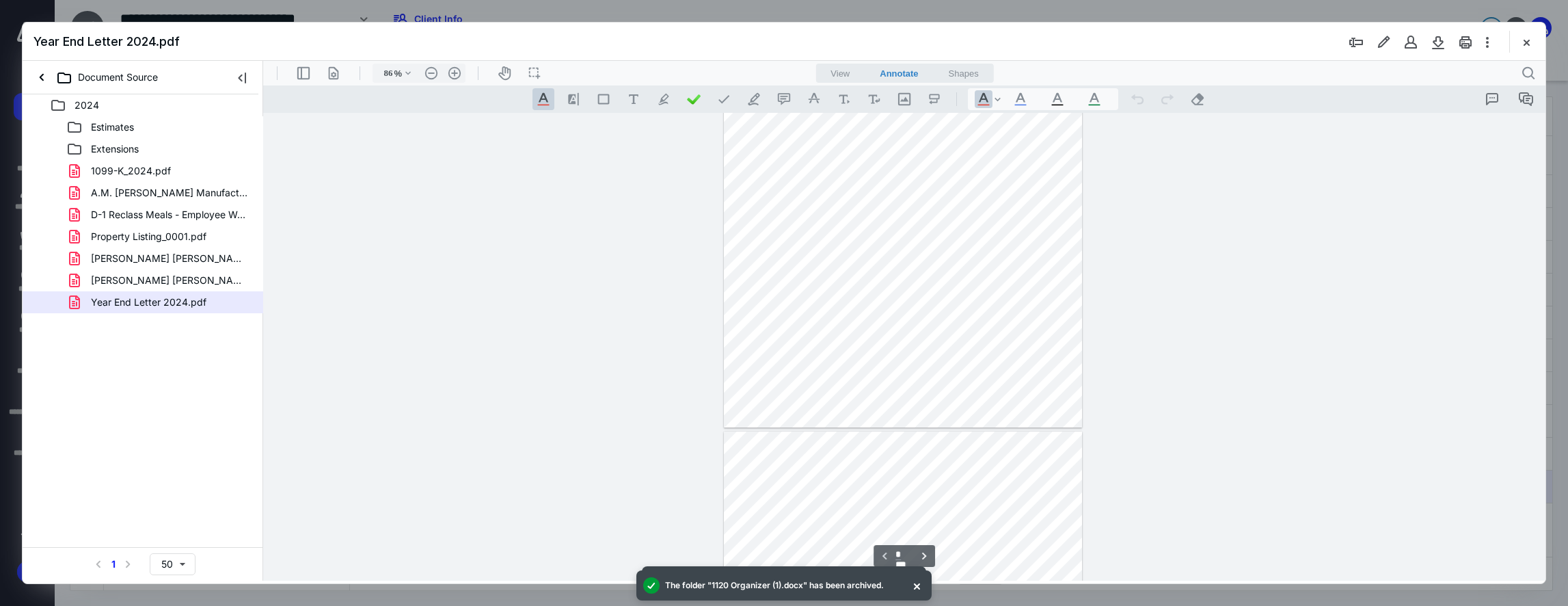 scroll, scrollTop: 156, scrollLeft: 0, axis: vertical 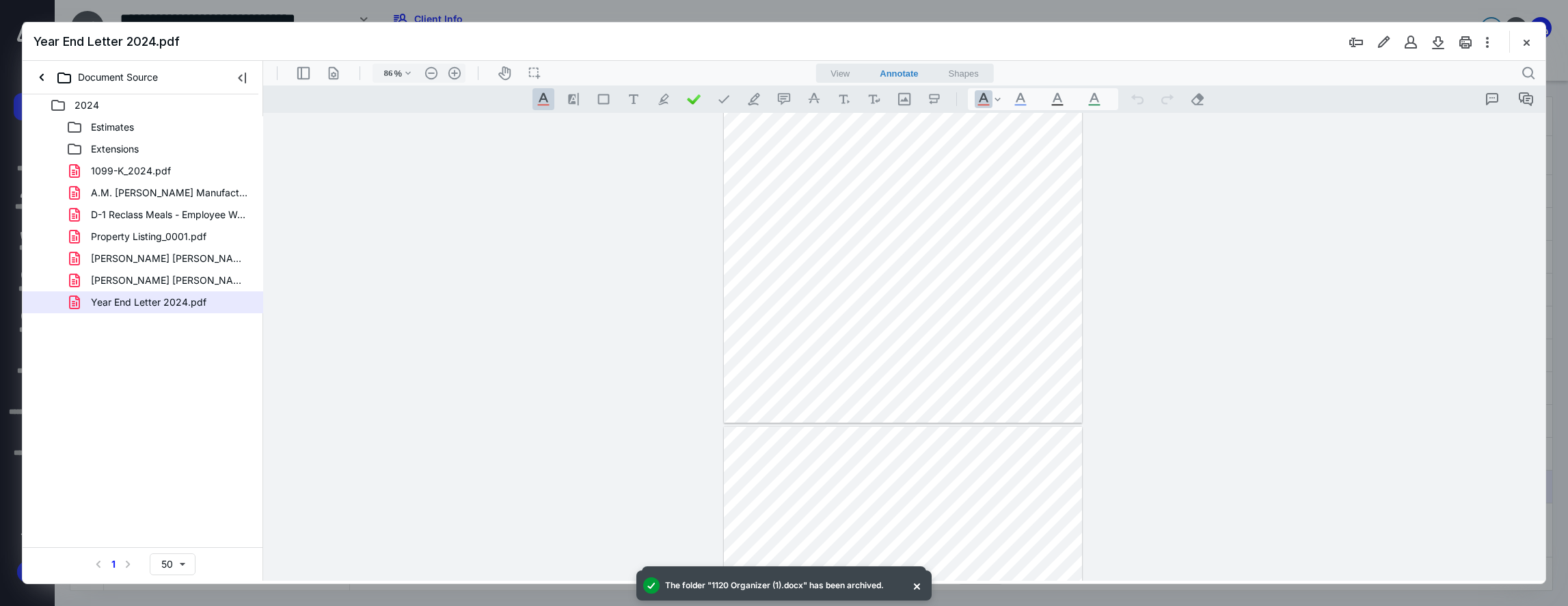 click at bounding box center [1526, 42] 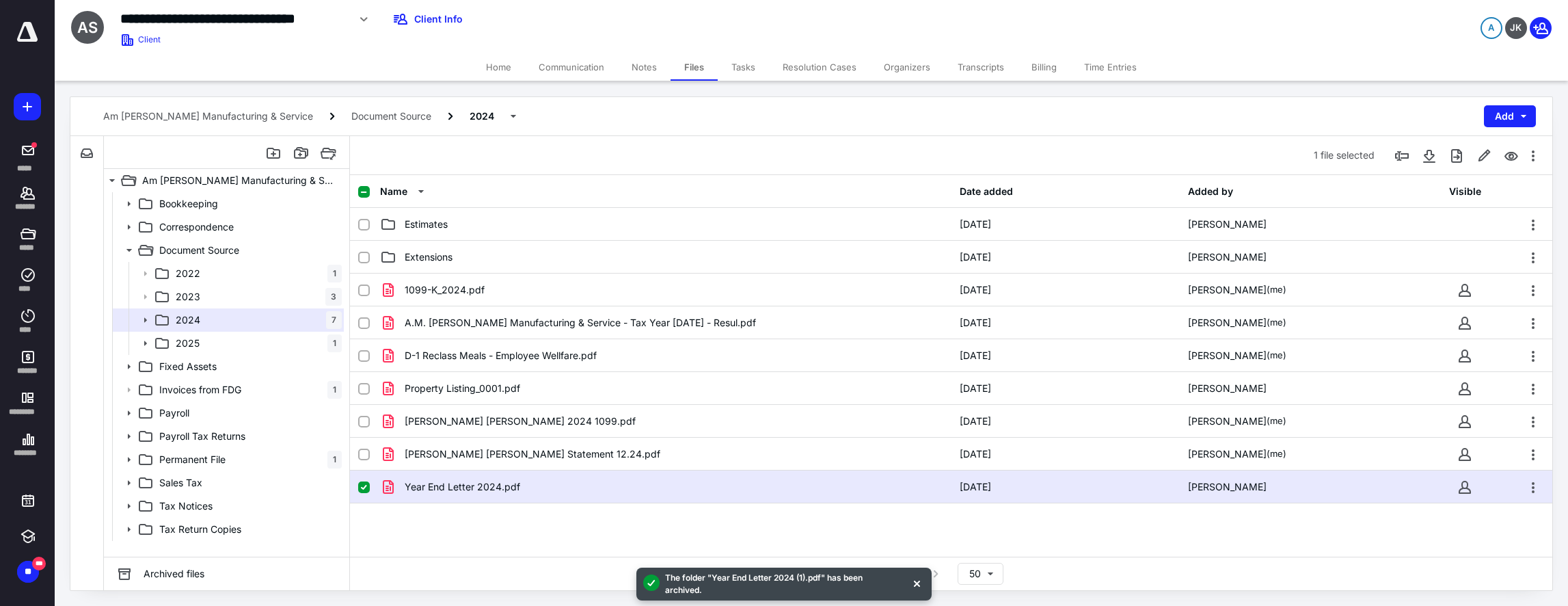 click on "1 file selected" at bounding box center (951, 155) 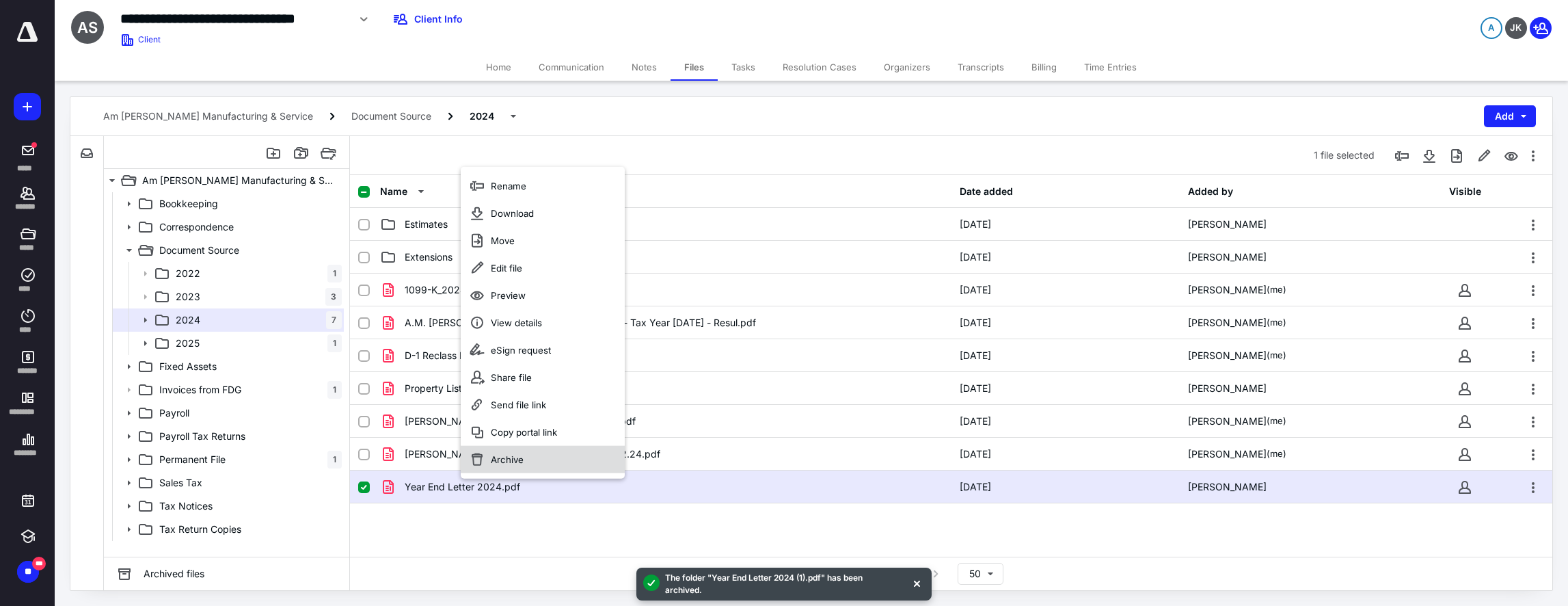 click on "Archive" at bounding box center (507, 460) 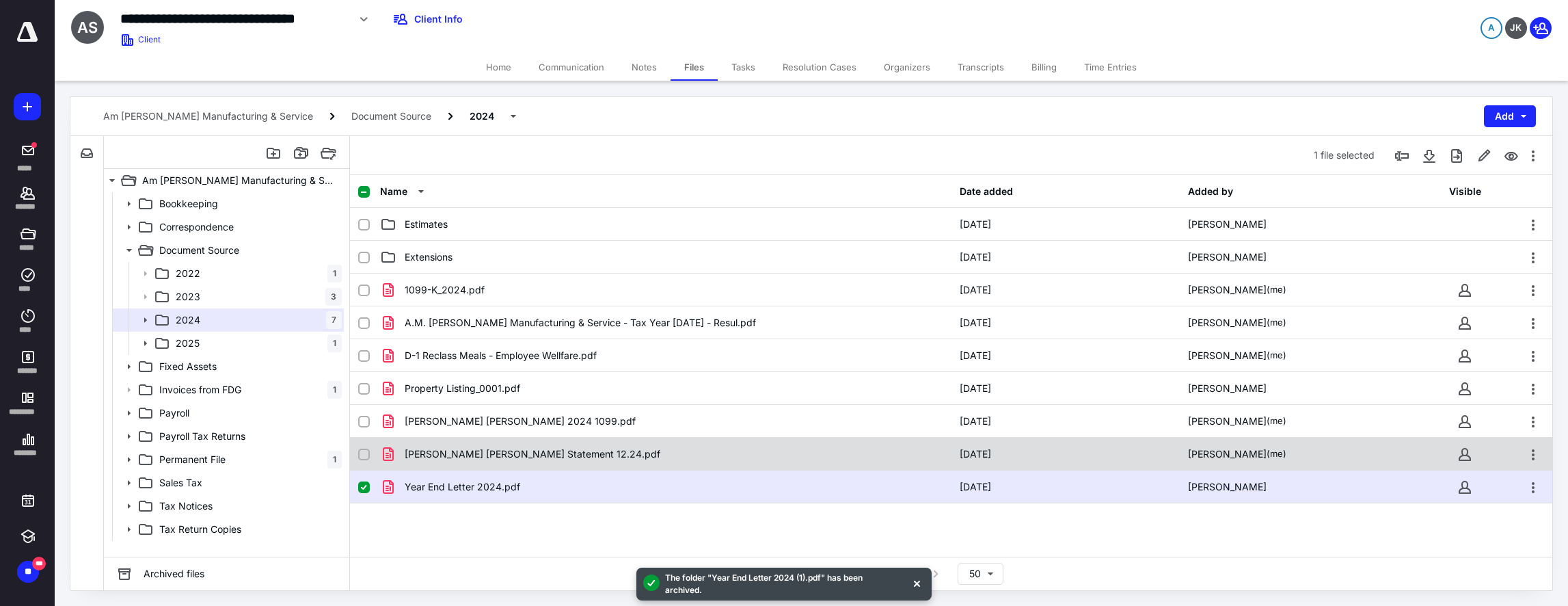 checkbox on "false" 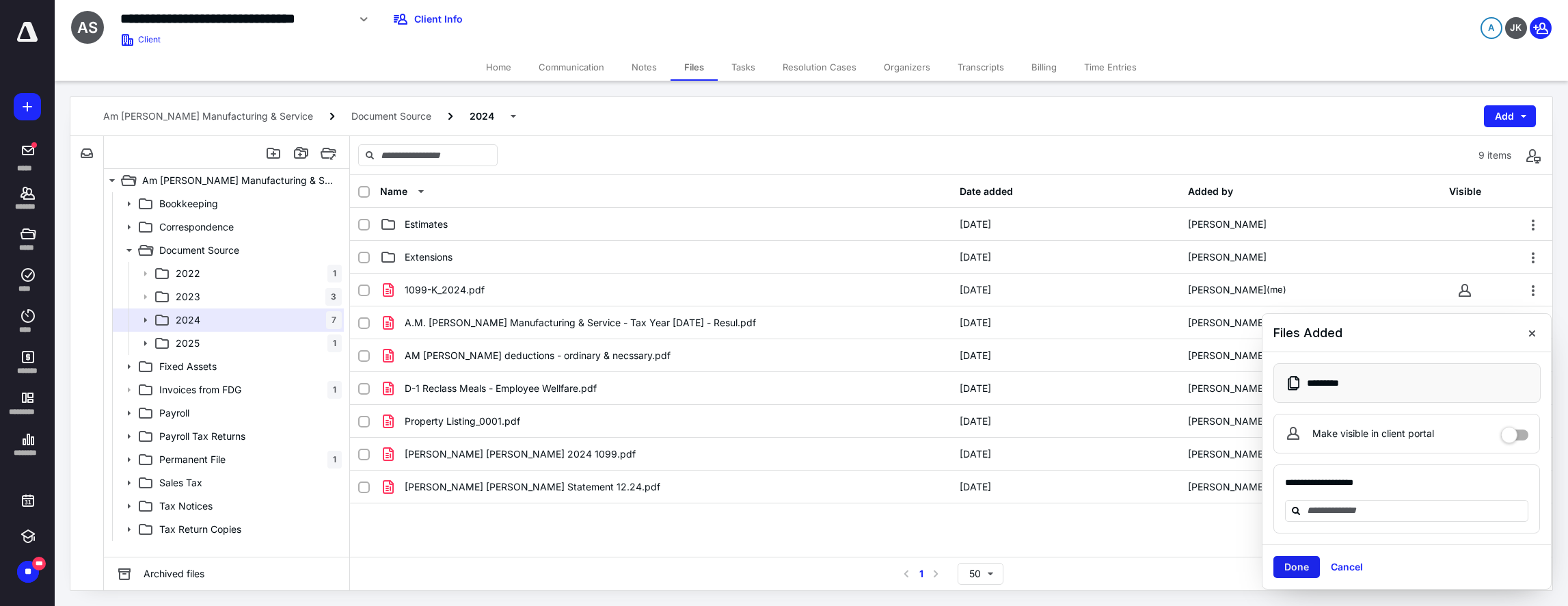 click on "Done" at bounding box center [1297, 567] 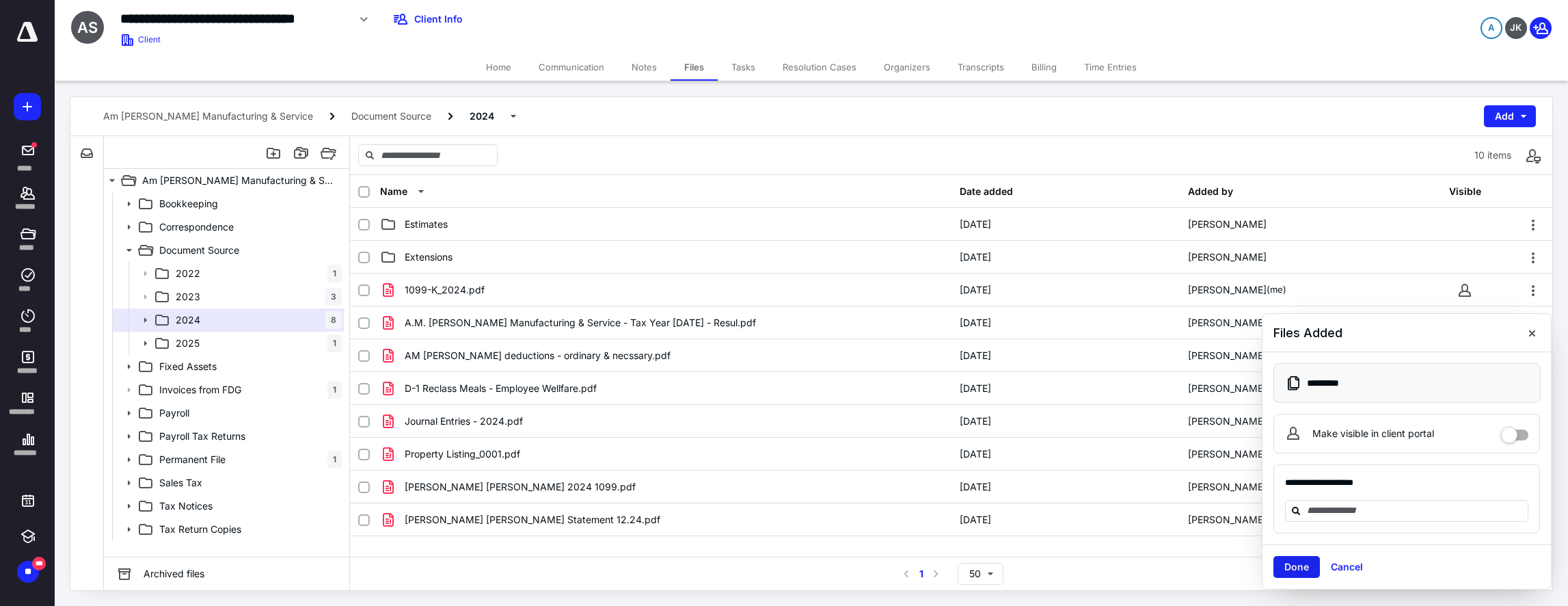 click on "Done" at bounding box center [1297, 567] 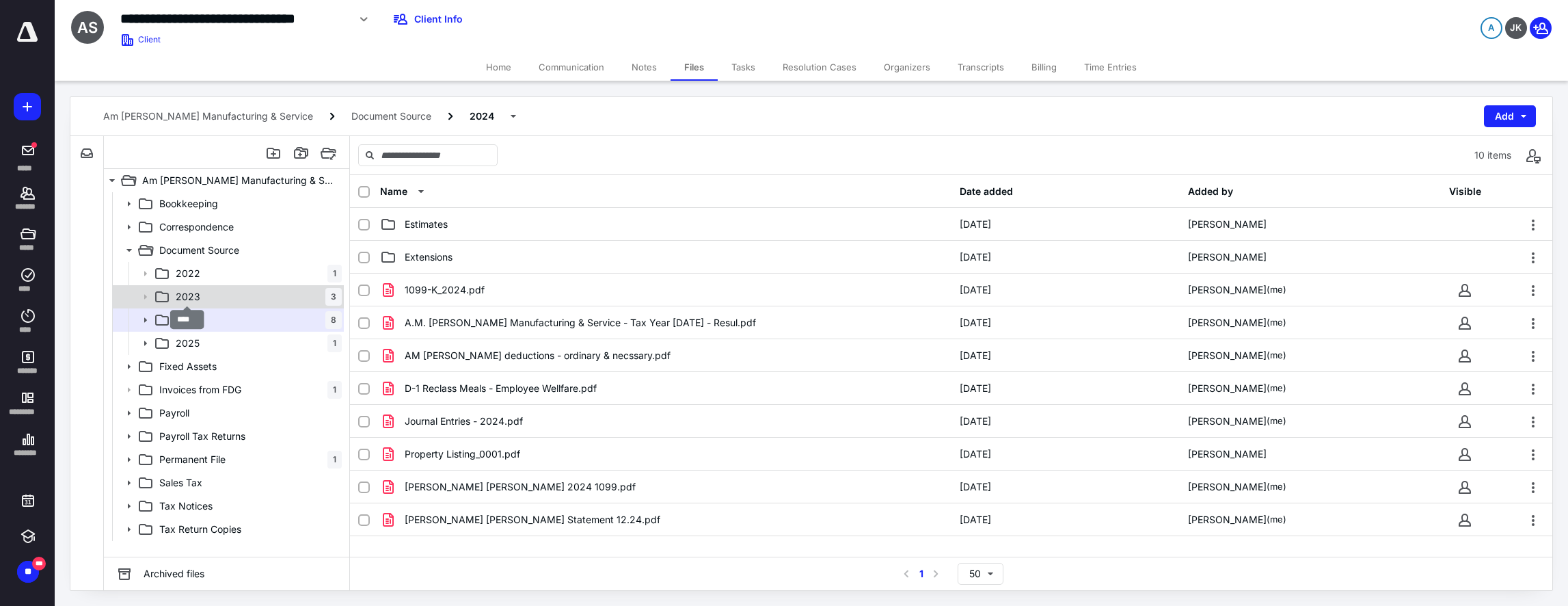 click on "2023" at bounding box center (188, 297) 